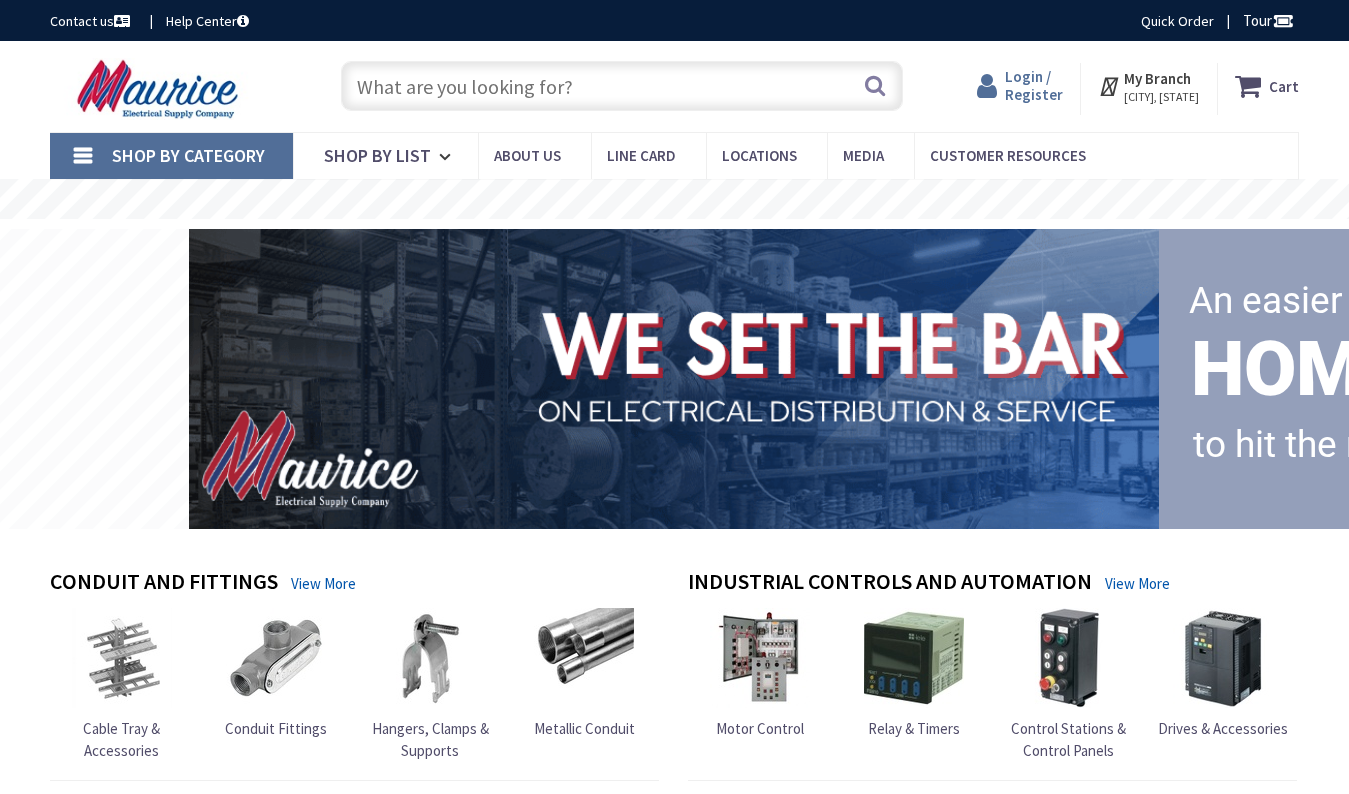scroll, scrollTop: 0, scrollLeft: 0, axis: both 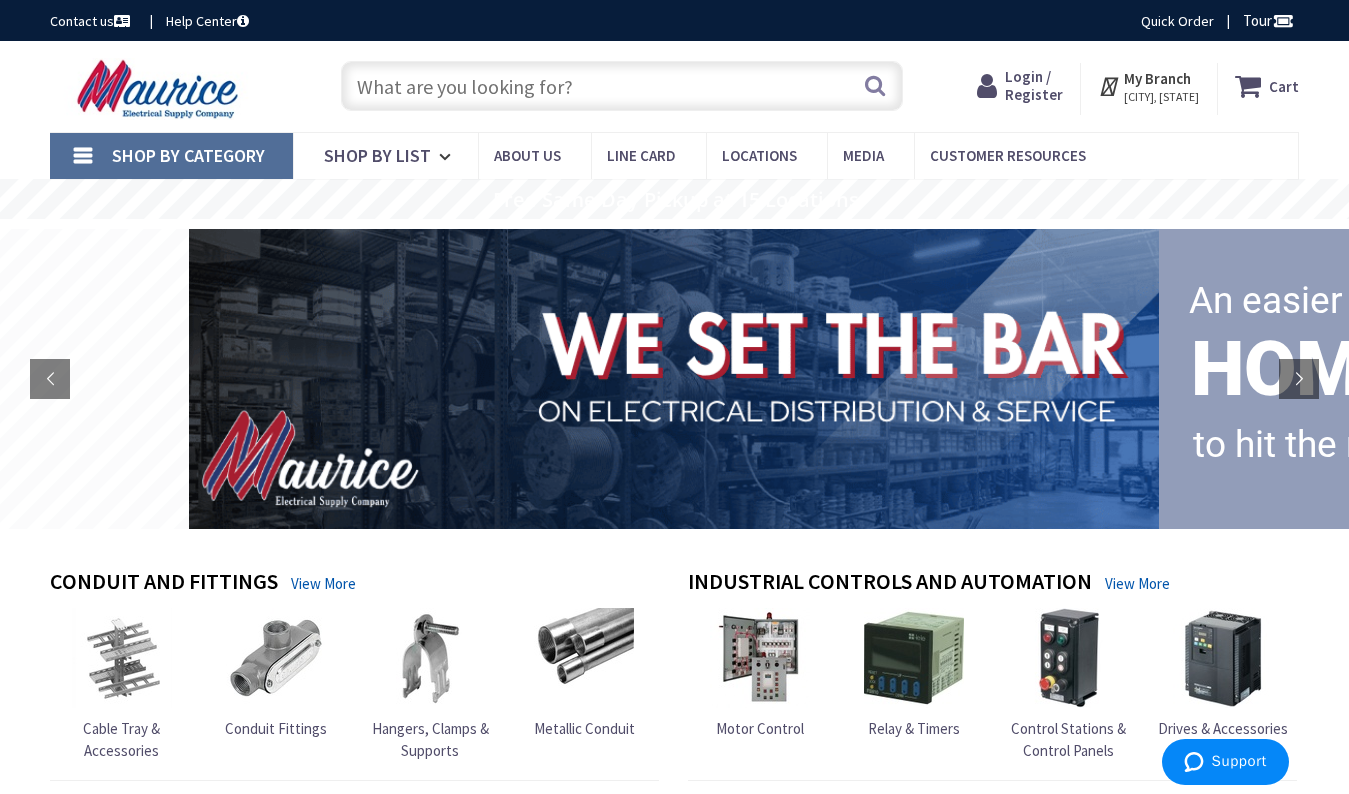 click on "Login / Register" at bounding box center [1034, 85] 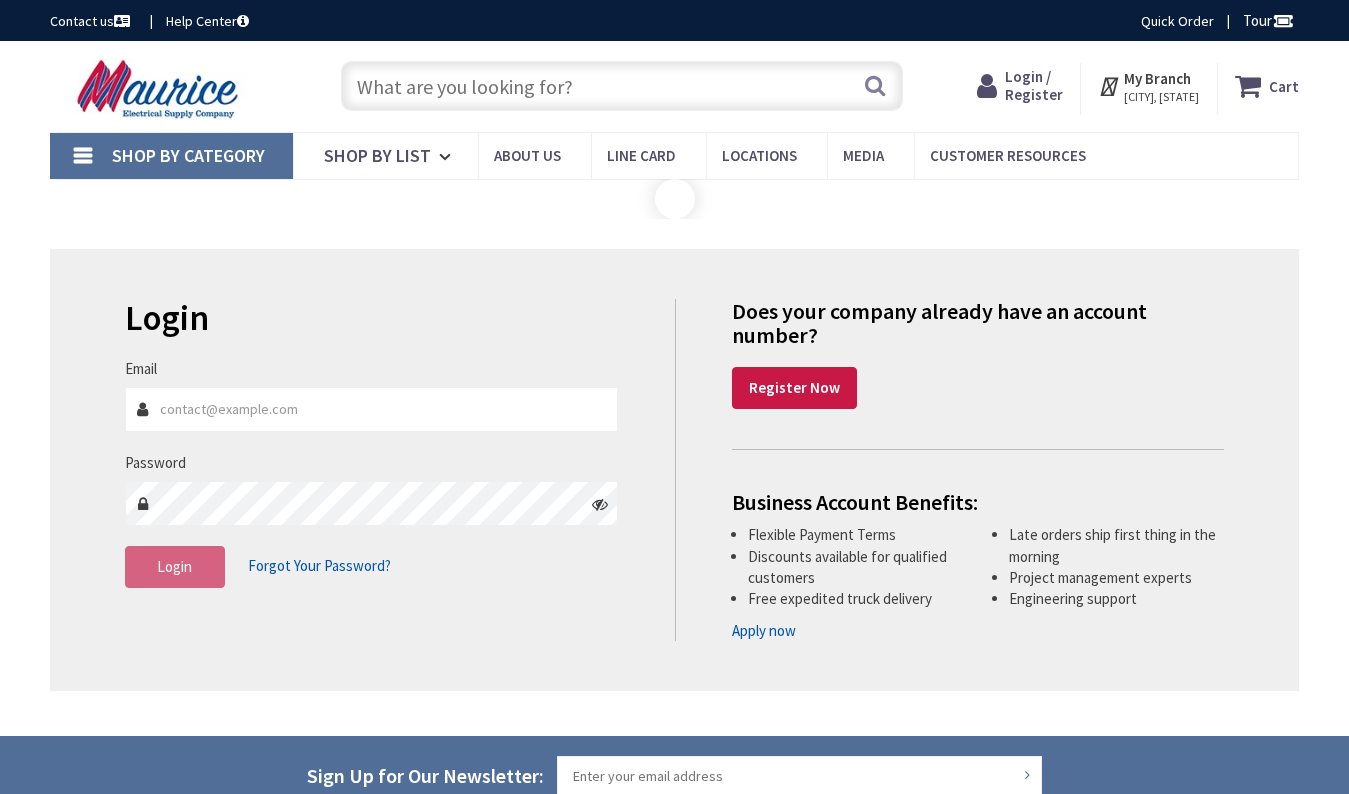 scroll, scrollTop: 0, scrollLeft: 0, axis: both 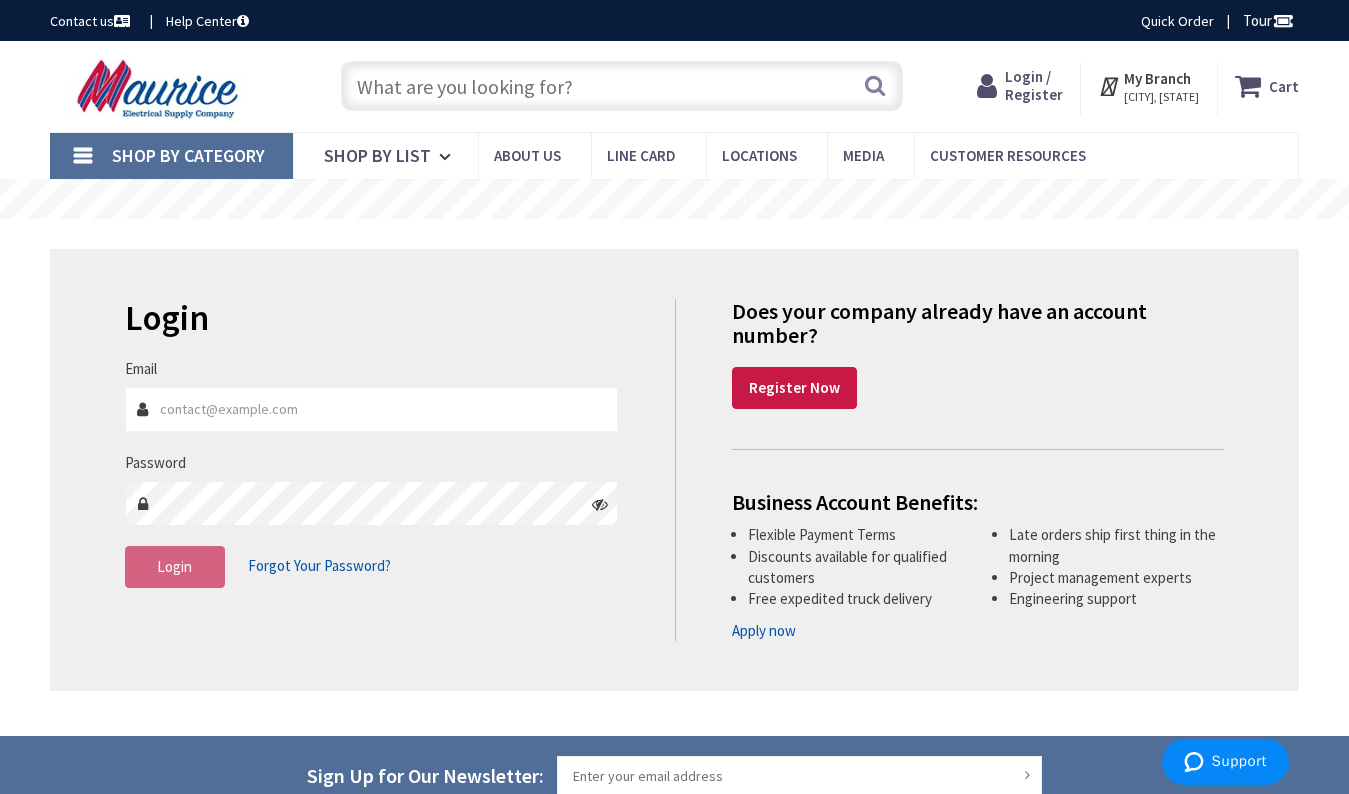 click on "Email" at bounding box center [371, 409] 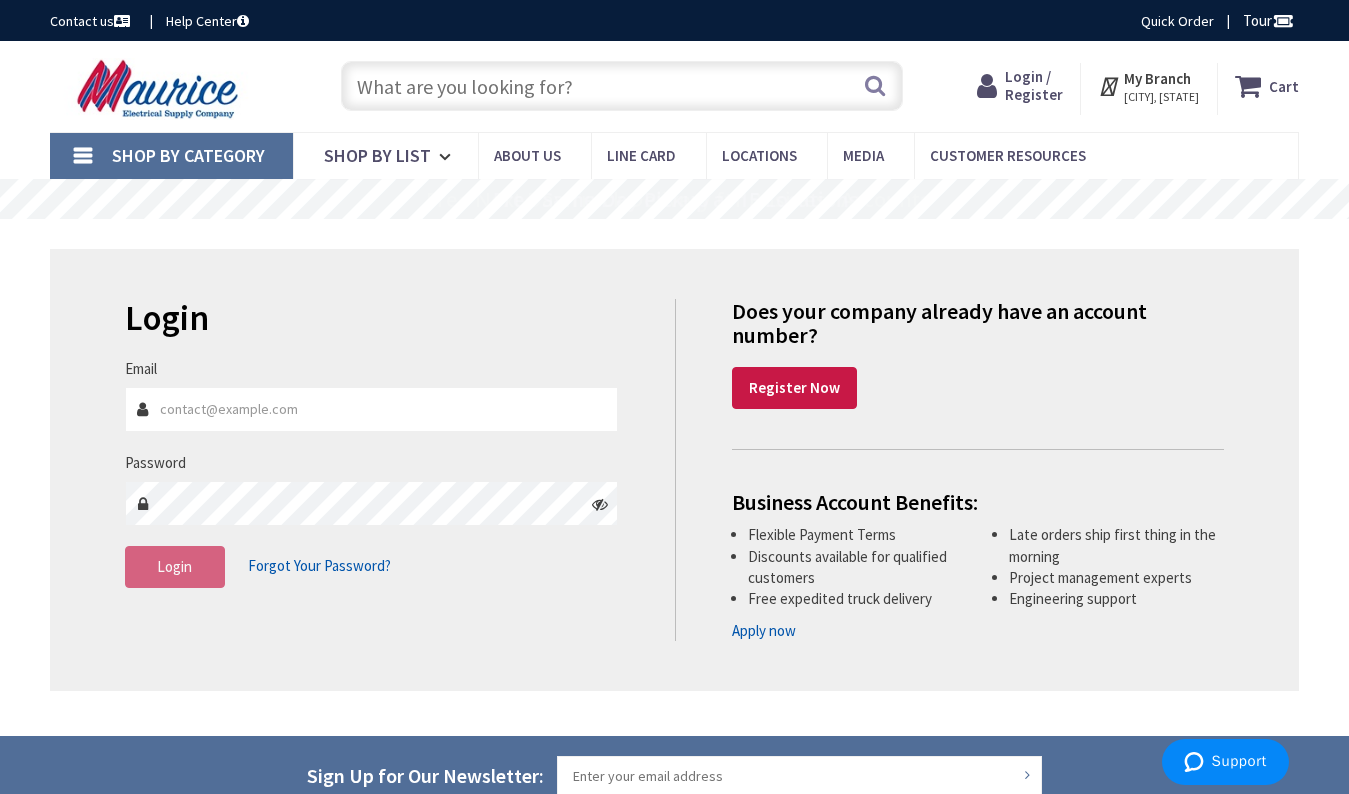 type on "susie@iceheatingandcooling.com" 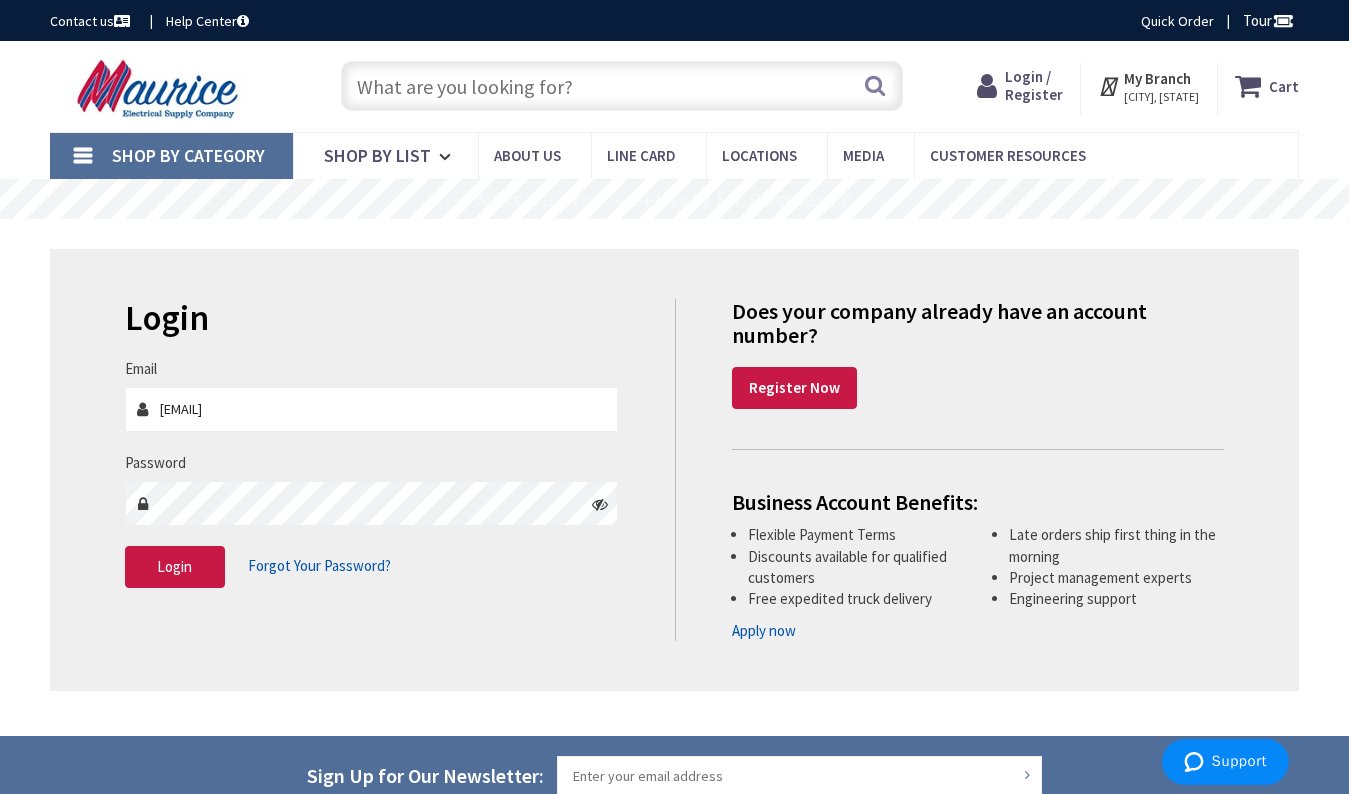 click at bounding box center [600, 504] 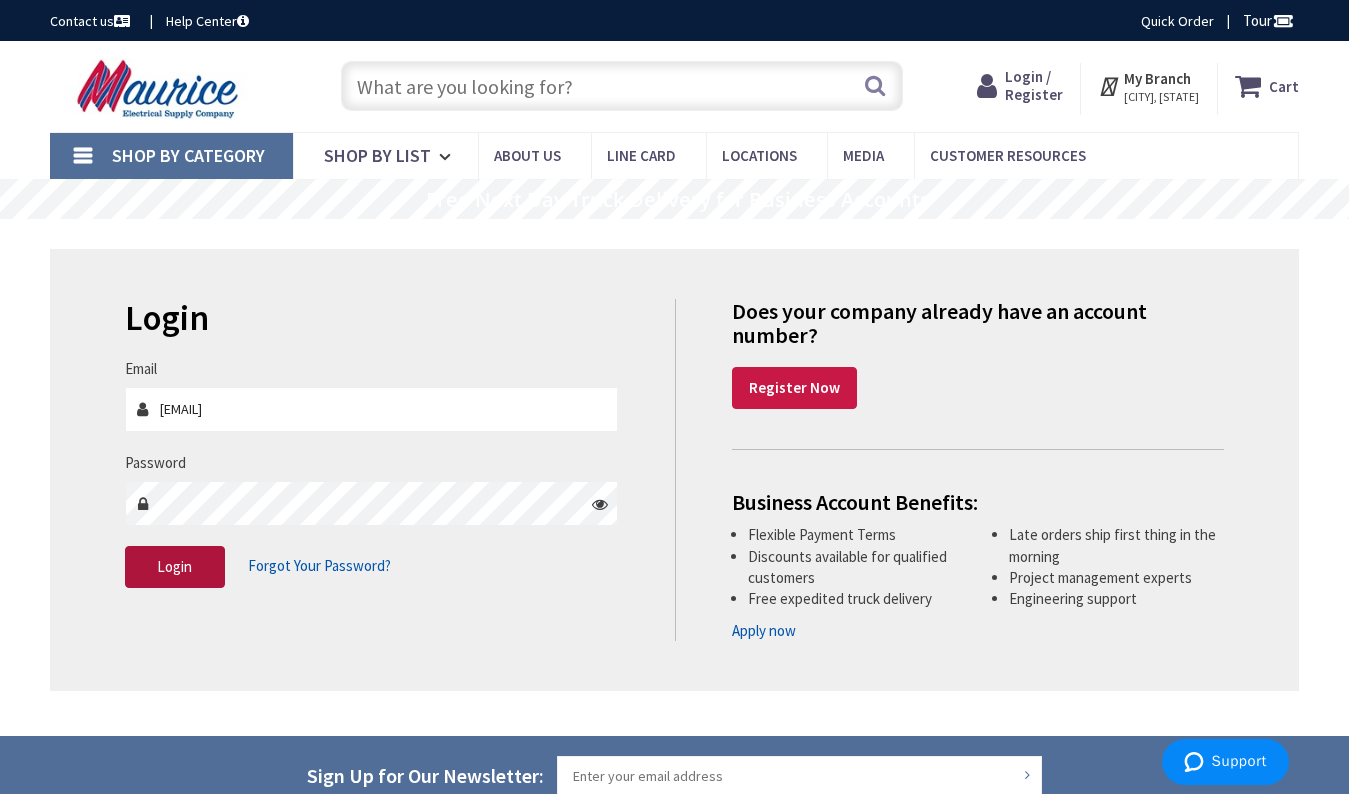 click on "Login" at bounding box center [175, 567] 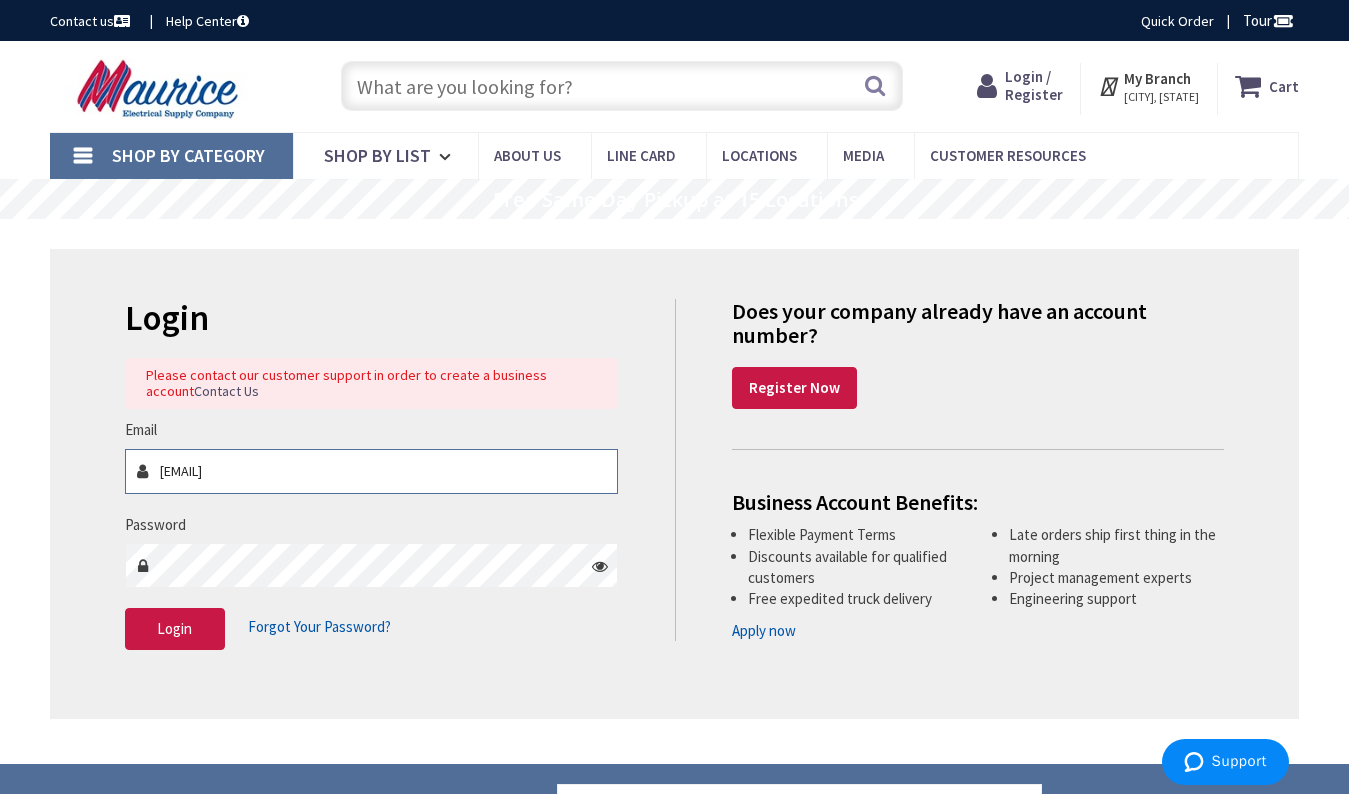 drag, startPoint x: 388, startPoint y: 466, endPoint x: -59, endPoint y: 466, distance: 447 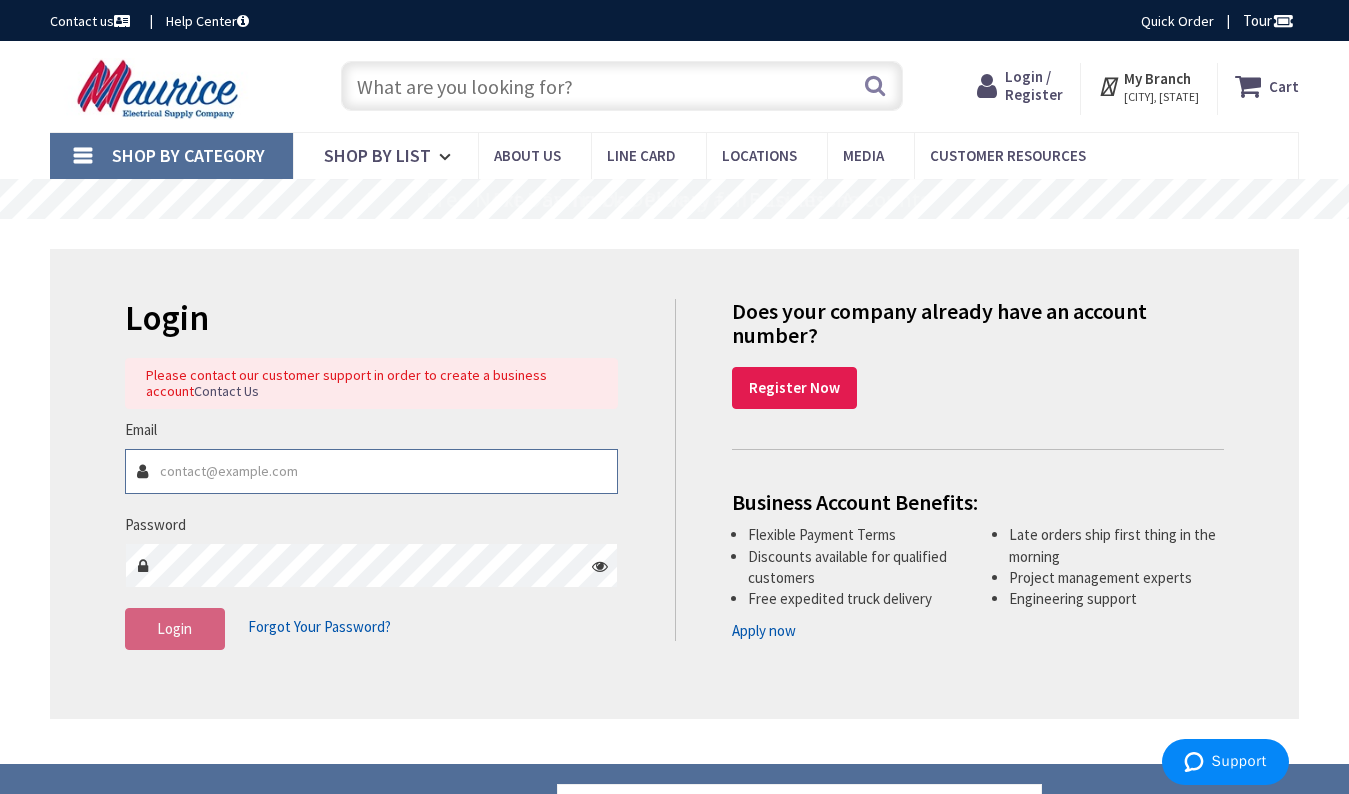 type 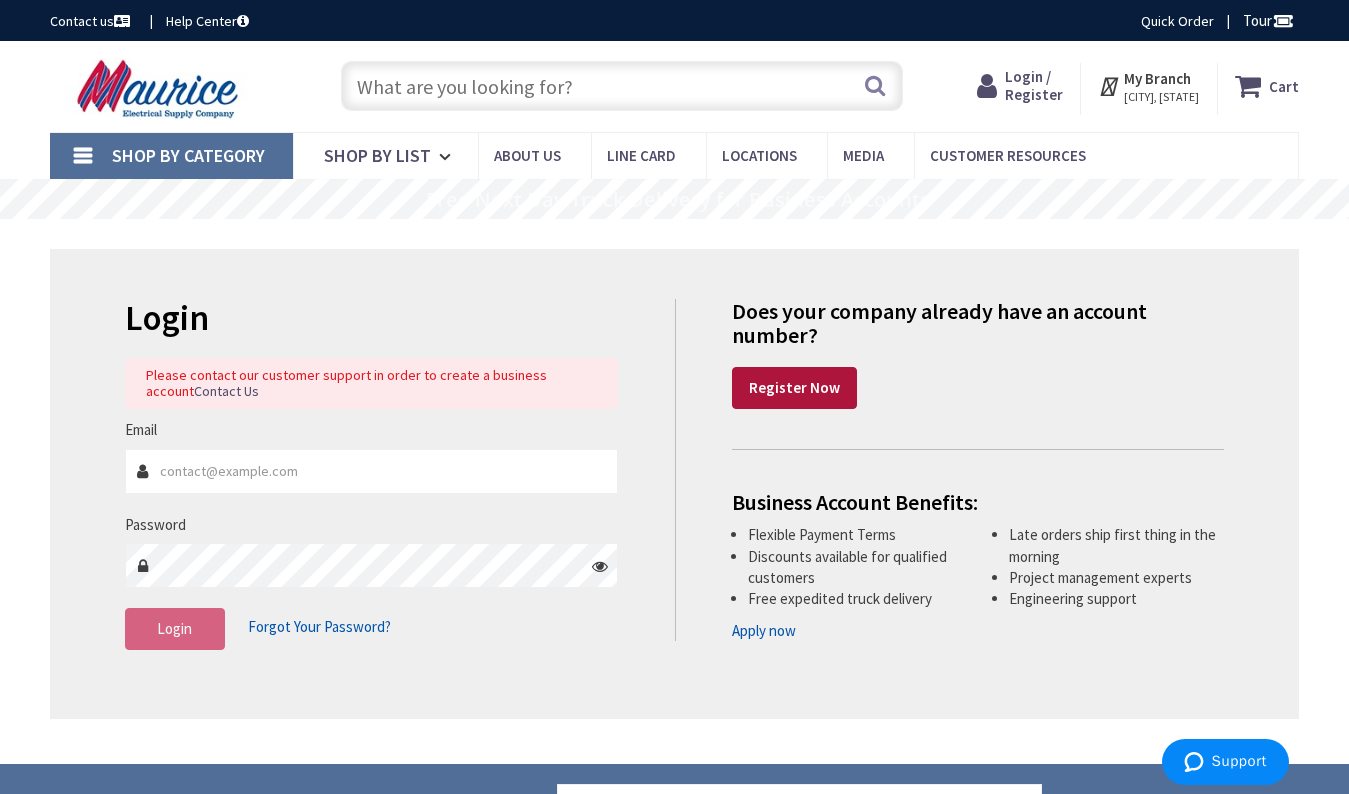 click on "Register Now" at bounding box center [794, 388] 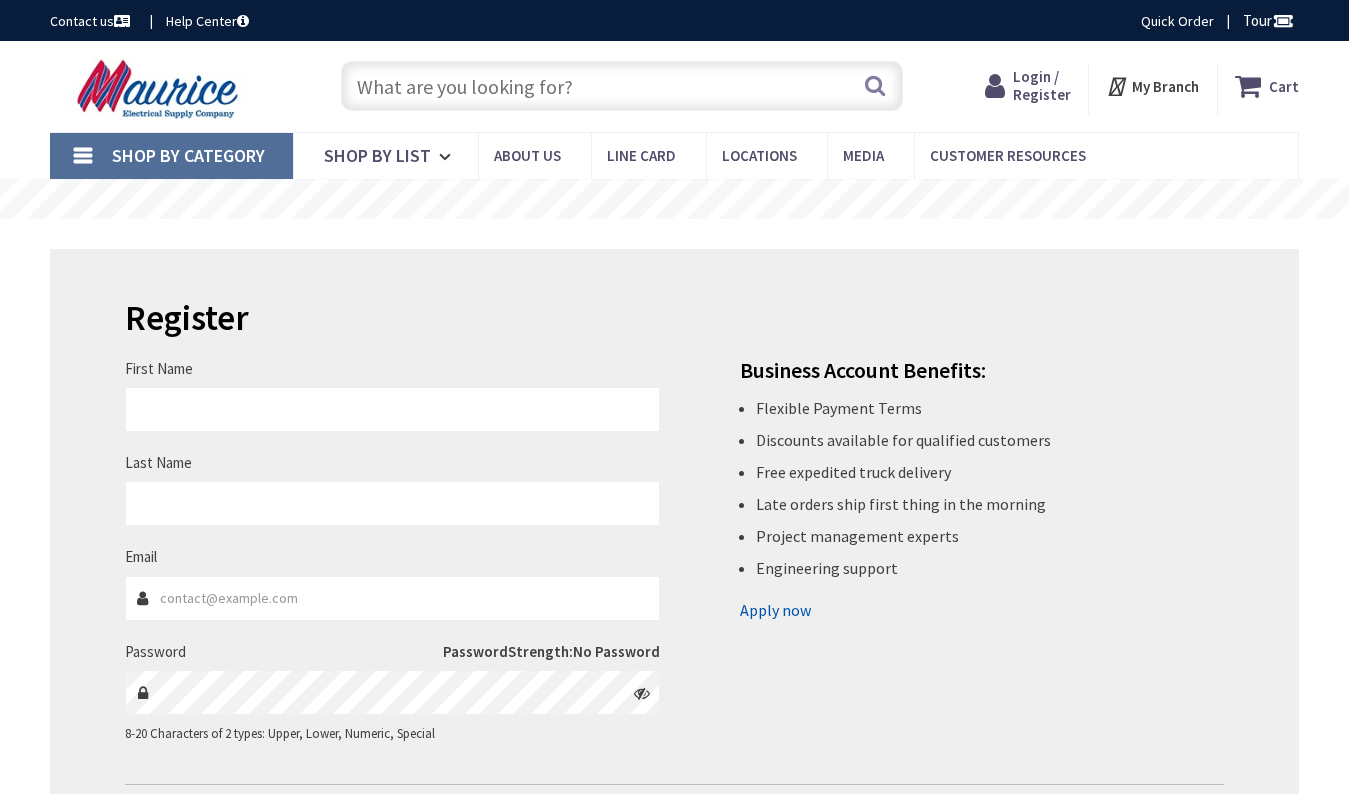 scroll, scrollTop: 0, scrollLeft: 0, axis: both 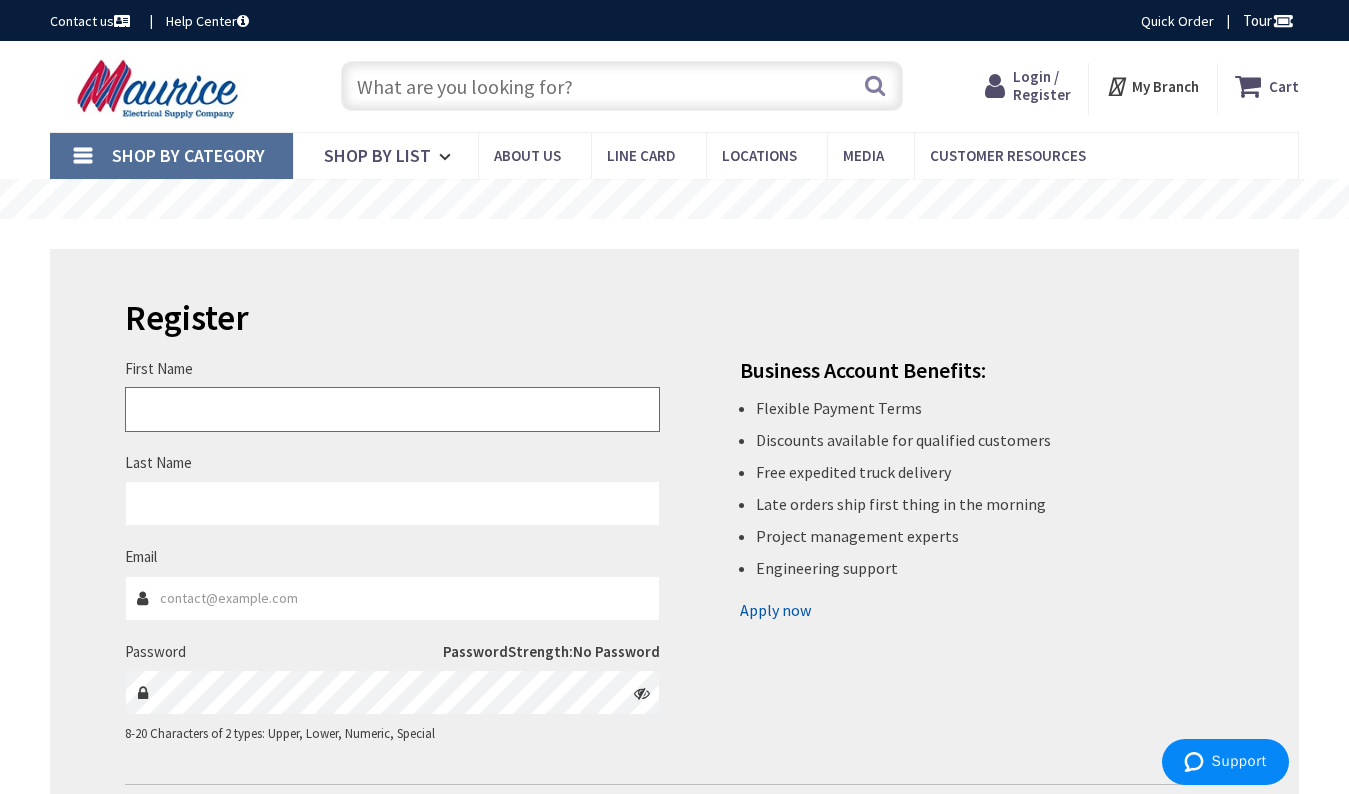 click on "First Name" at bounding box center [392, 409] 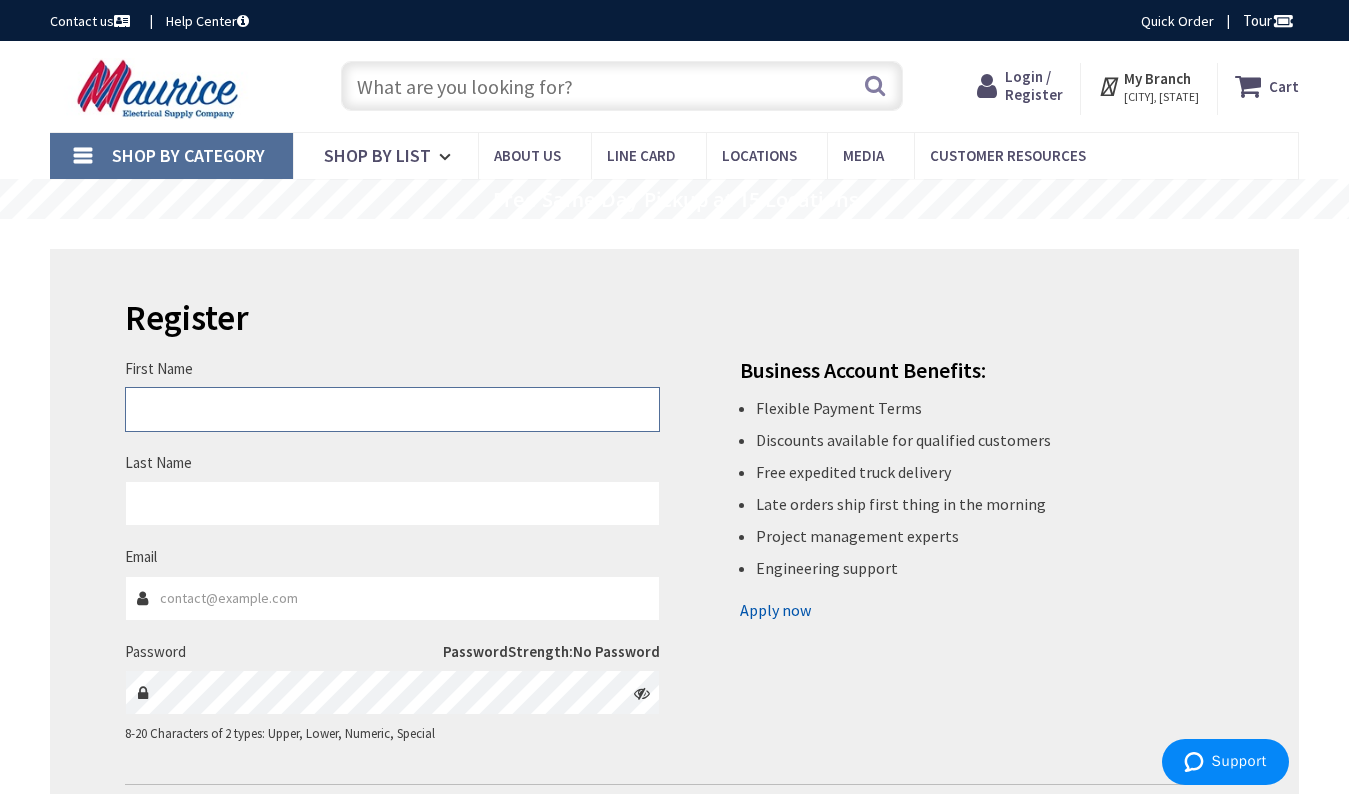 type on "[FIRST]" 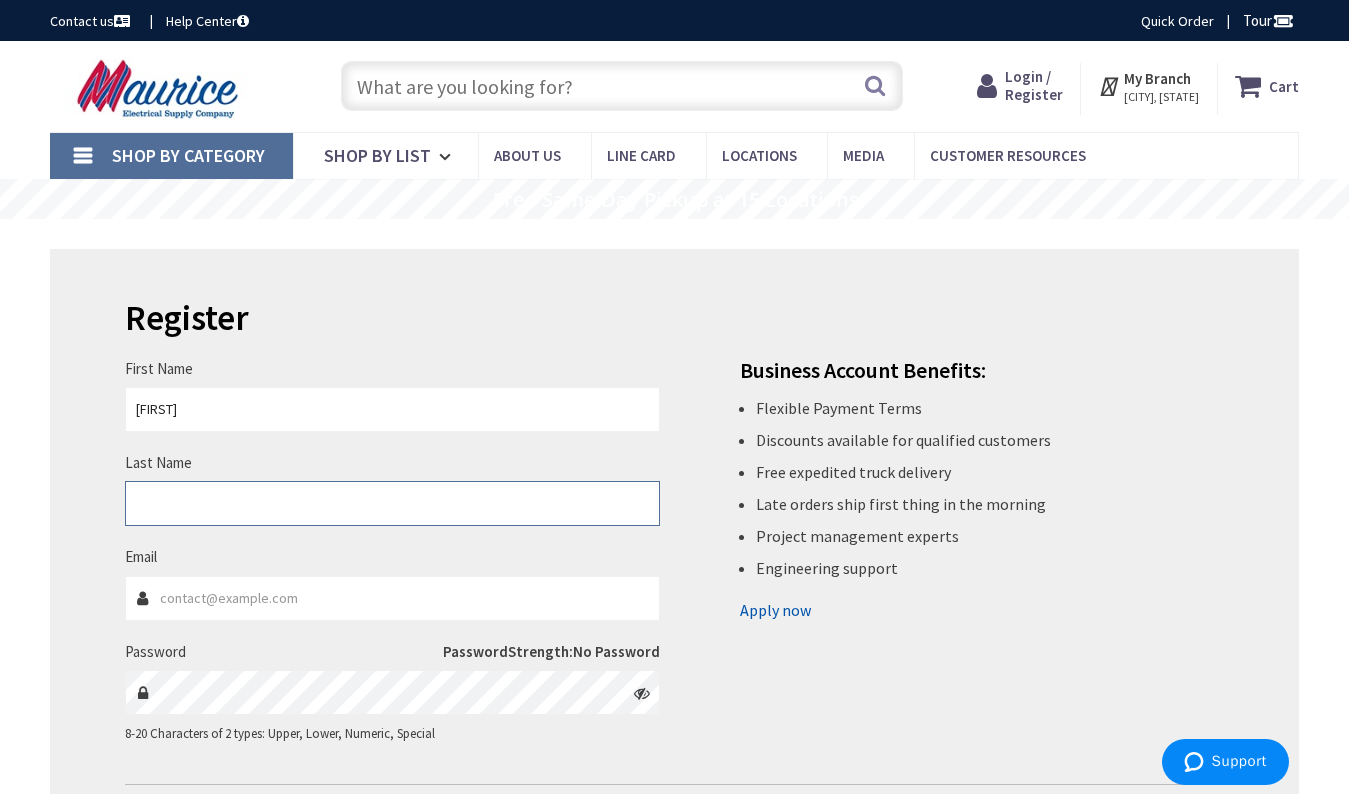 type on "DELGADO" 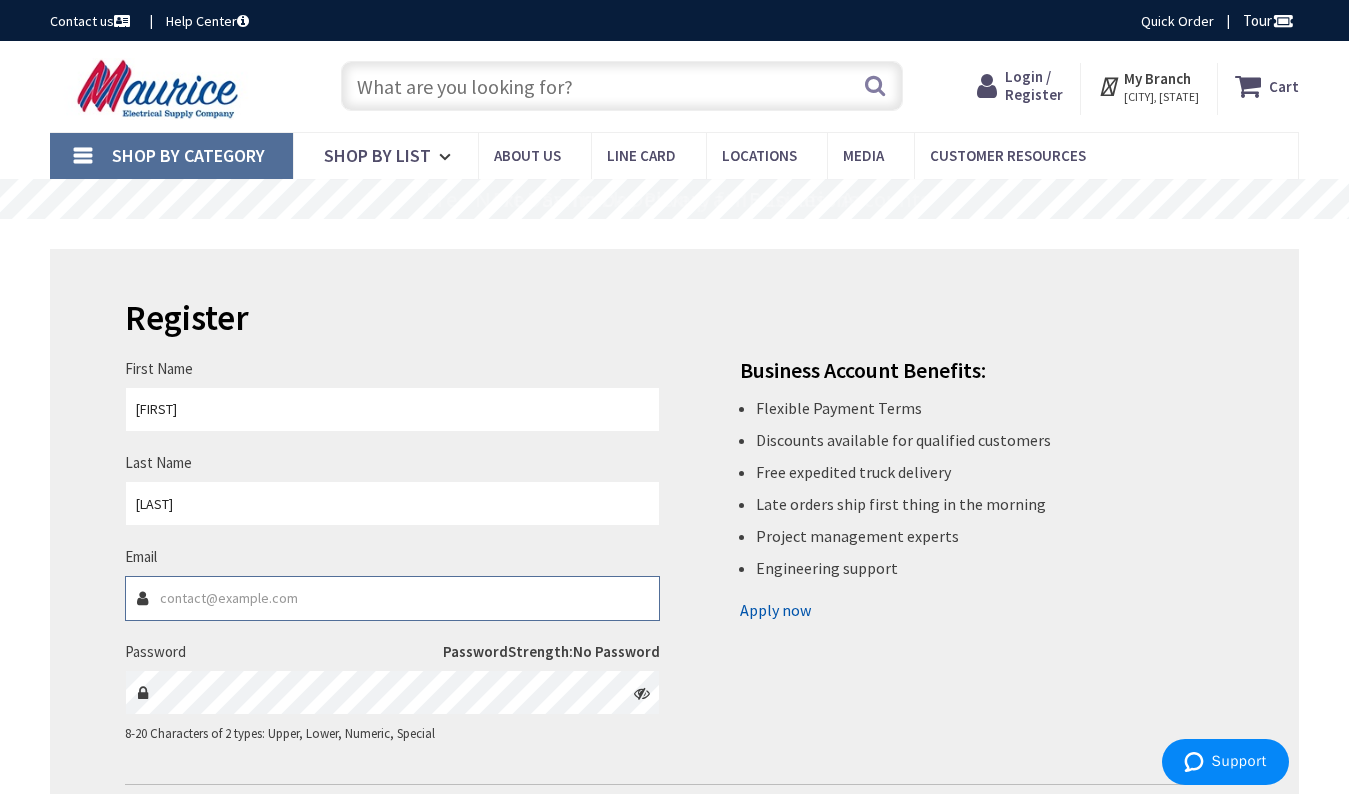 click on "Email" at bounding box center [392, 598] 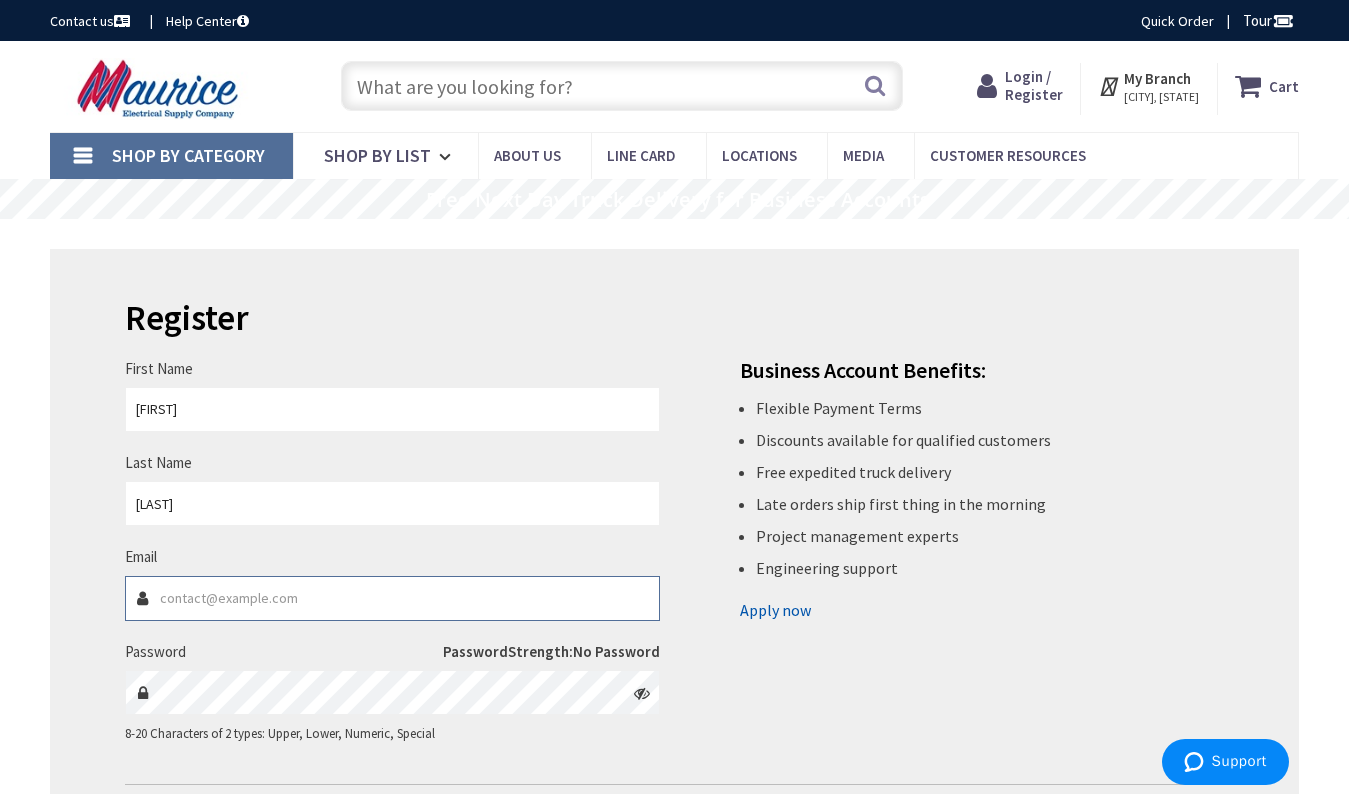 type on "[FIRST]@[DOMAIN]" 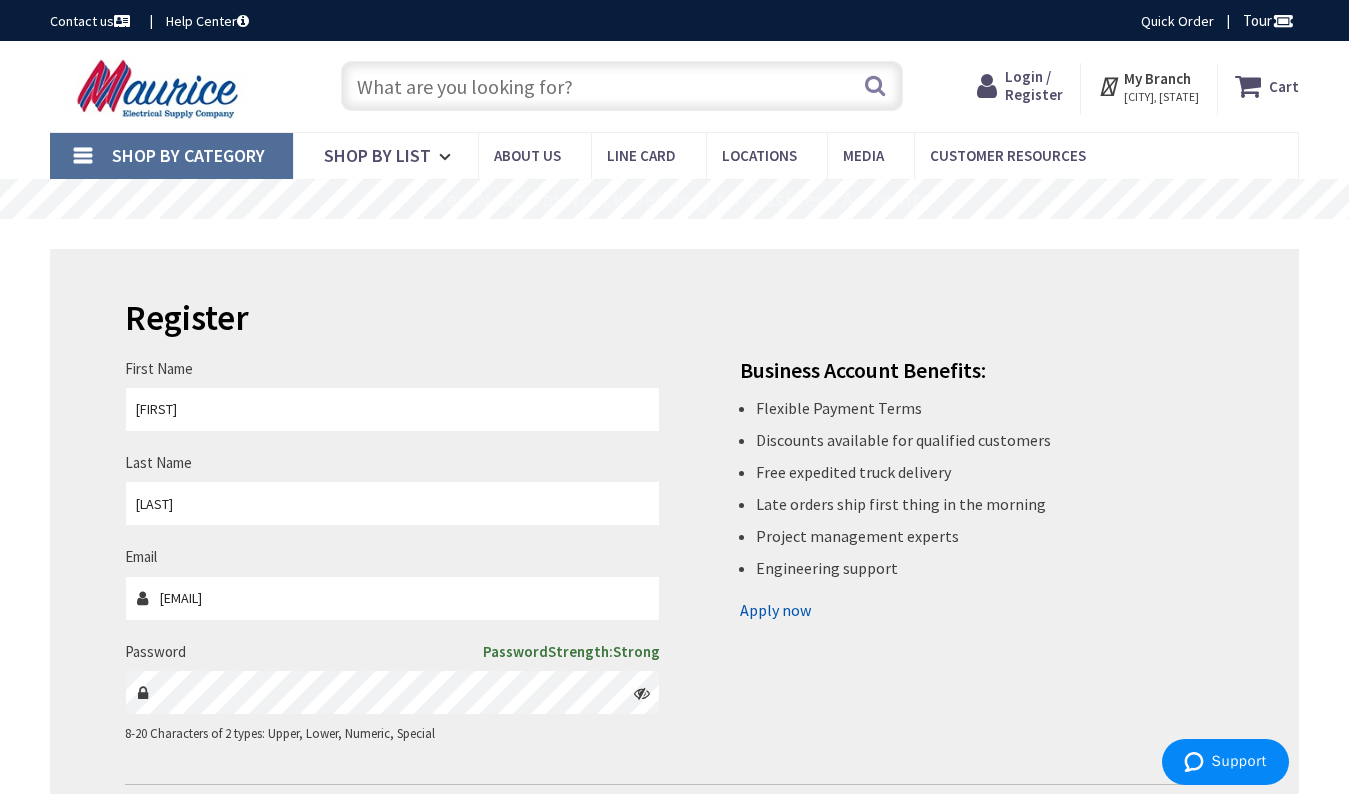 click at bounding box center [642, 693] 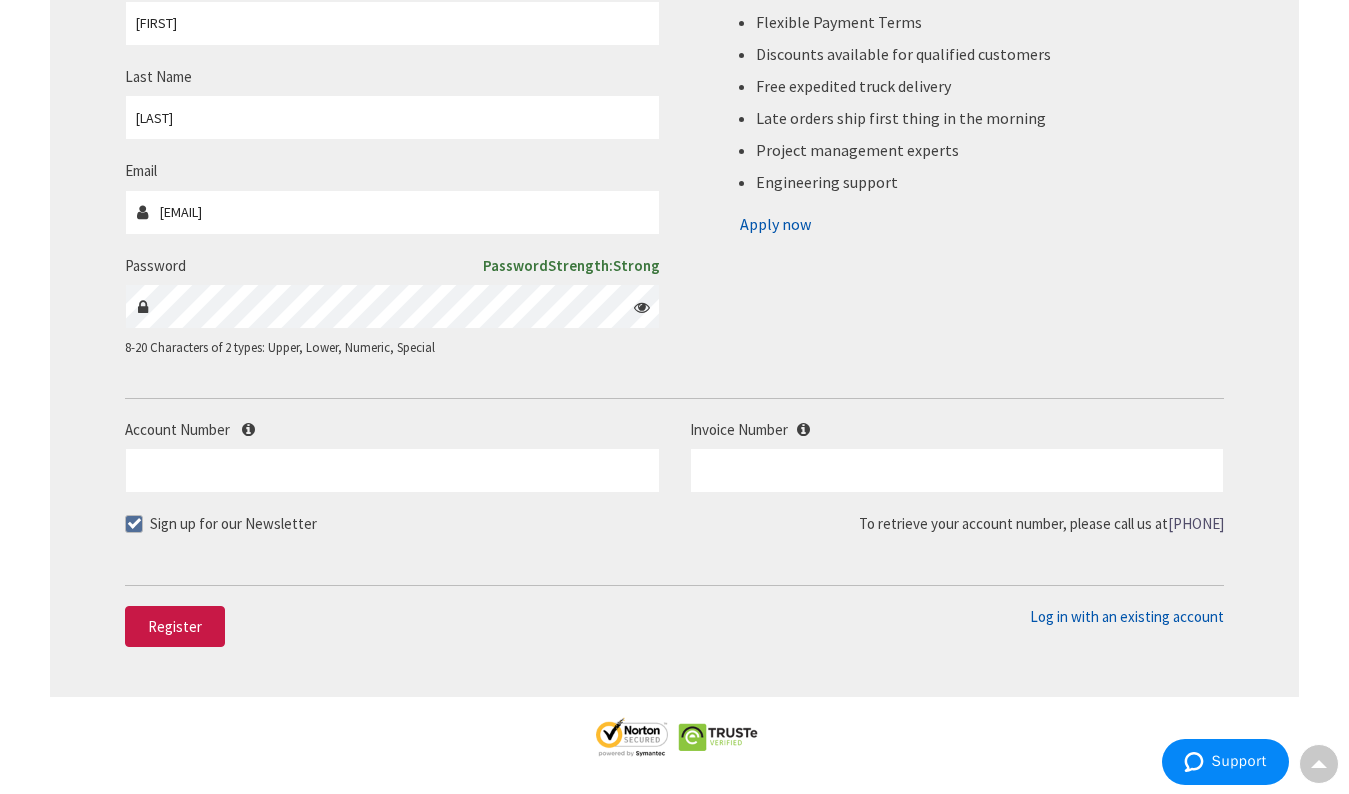 scroll, scrollTop: 400, scrollLeft: 0, axis: vertical 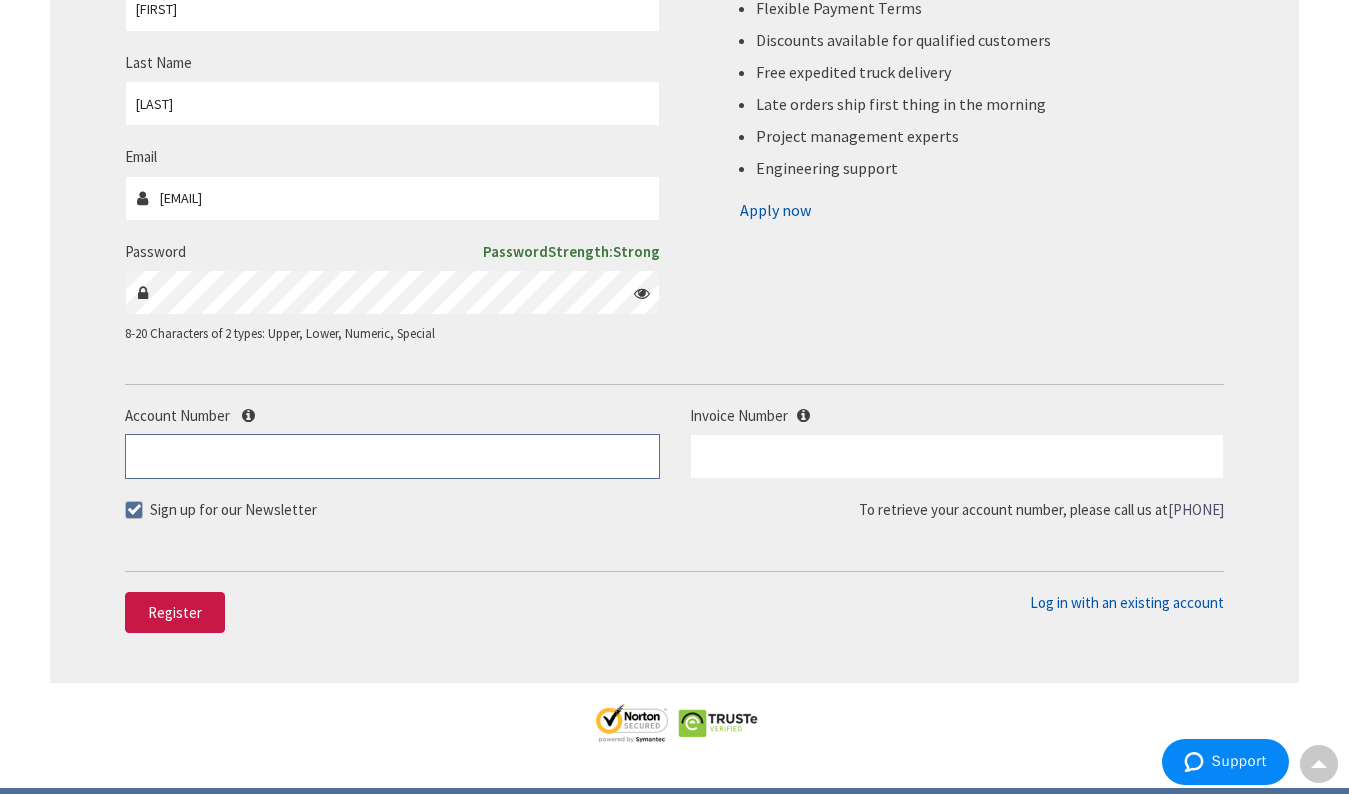 click on "Account Number" at bounding box center (392, 456) 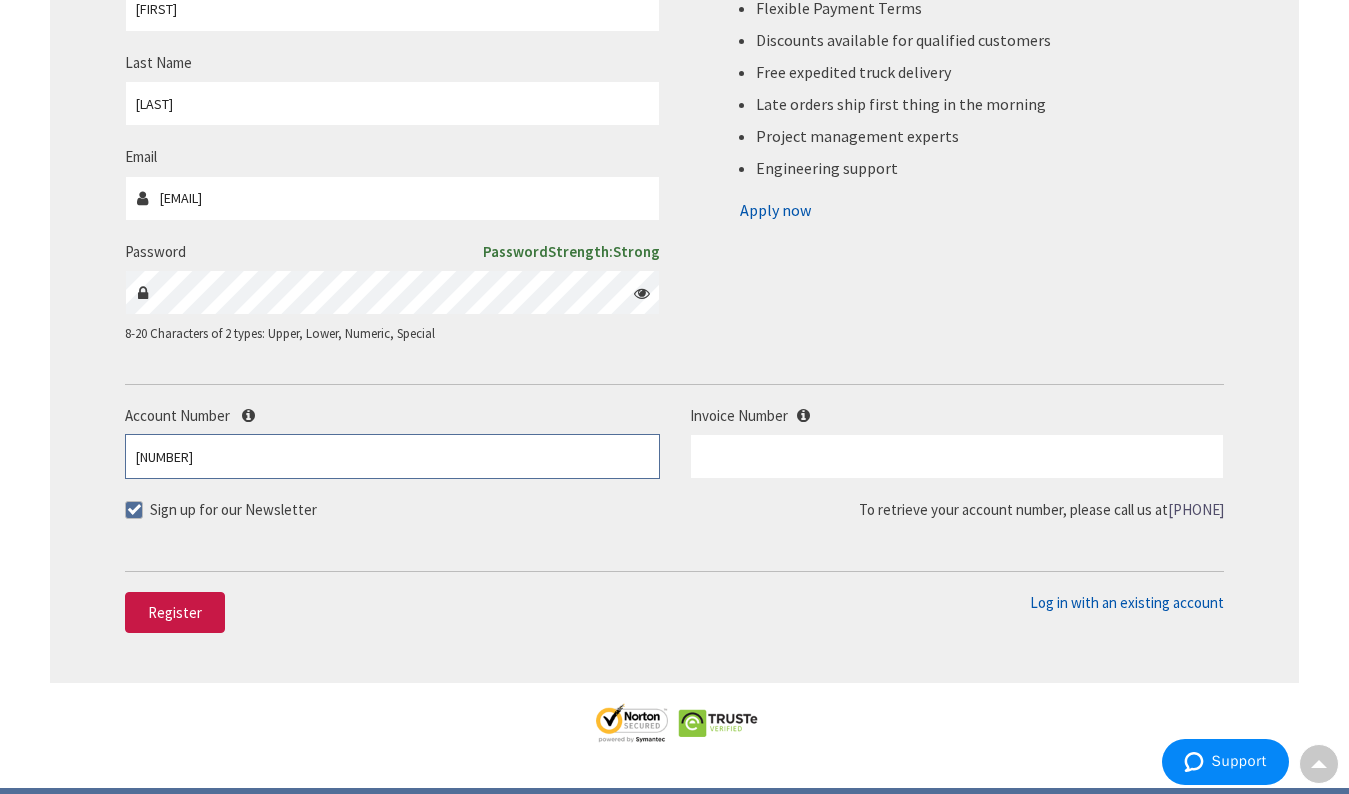 type on "509805" 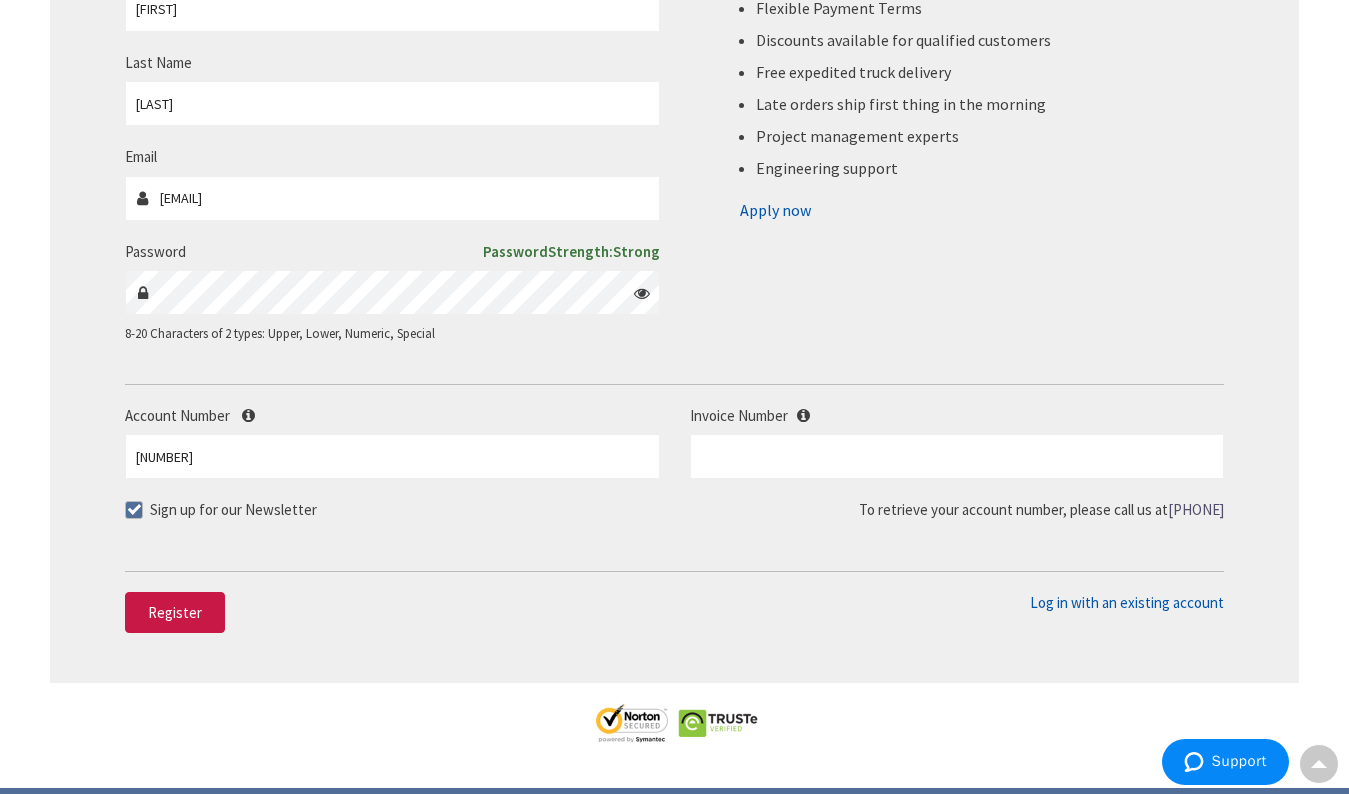 click at bounding box center (134, 510) 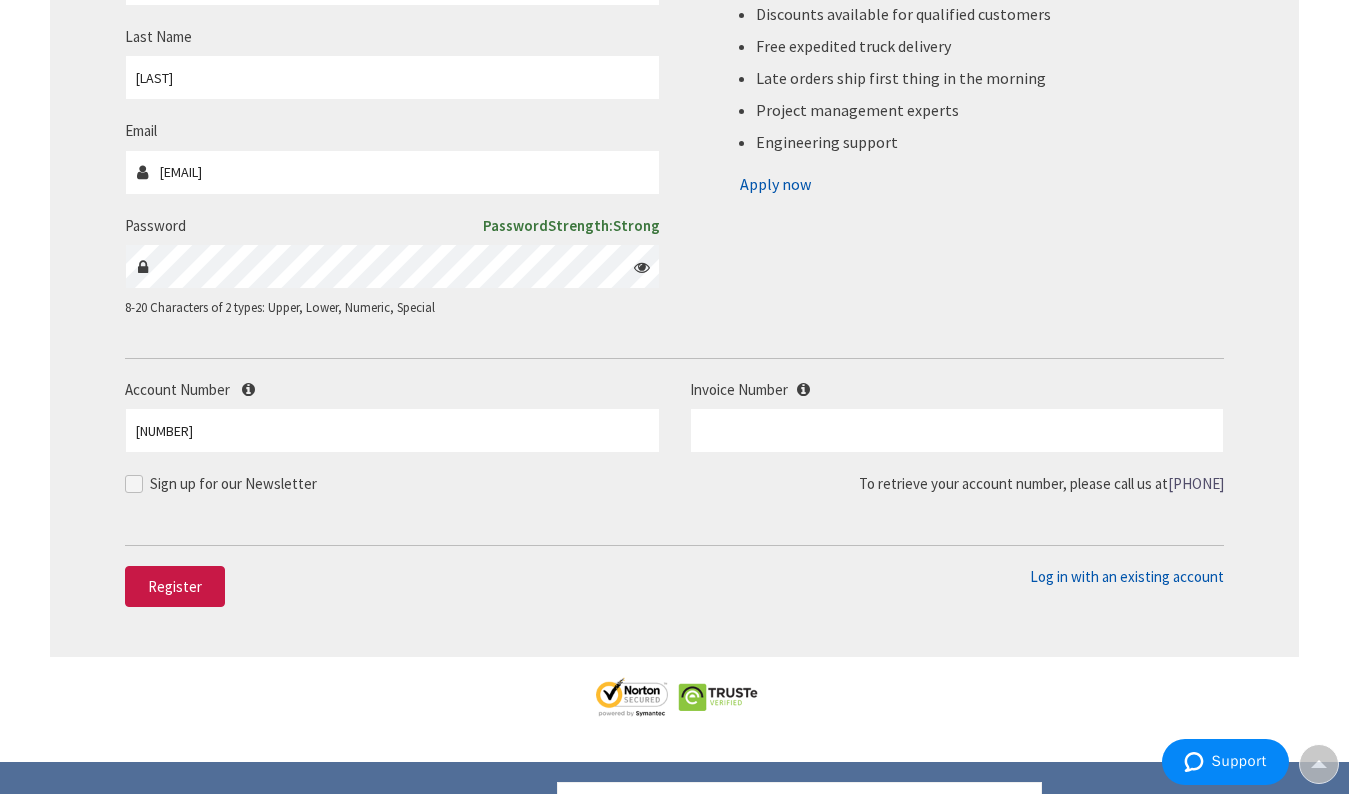 scroll, scrollTop: 500, scrollLeft: 0, axis: vertical 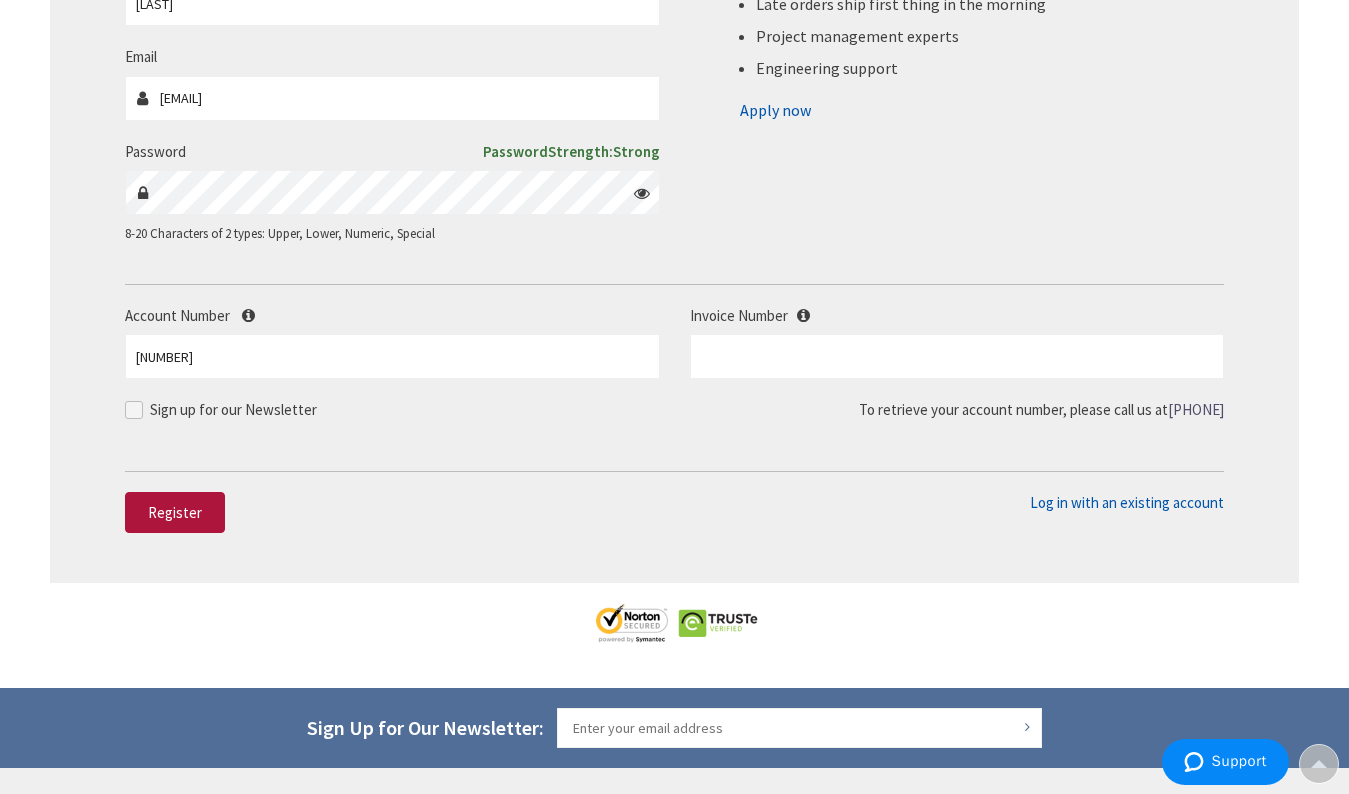 click on "Register" at bounding box center [175, 512] 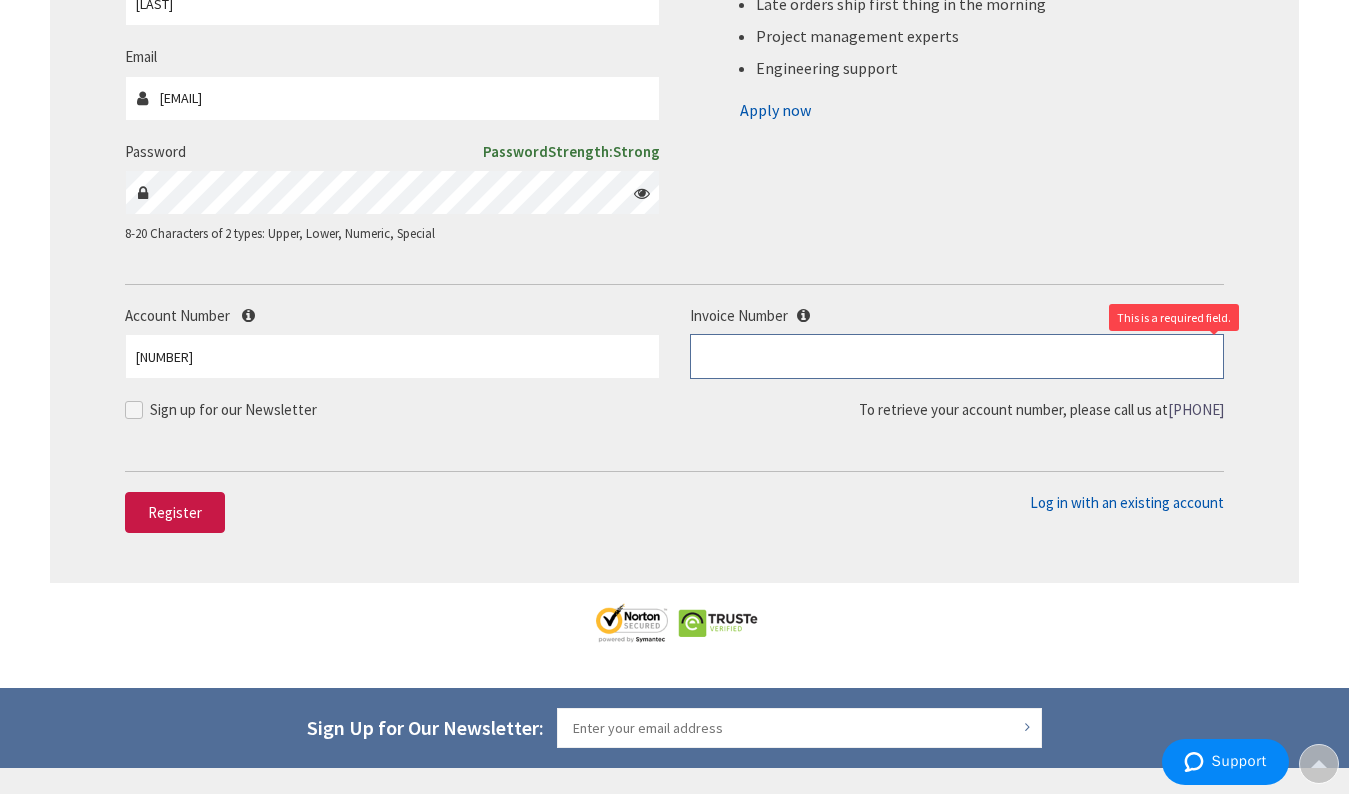 click at bounding box center (957, 356) 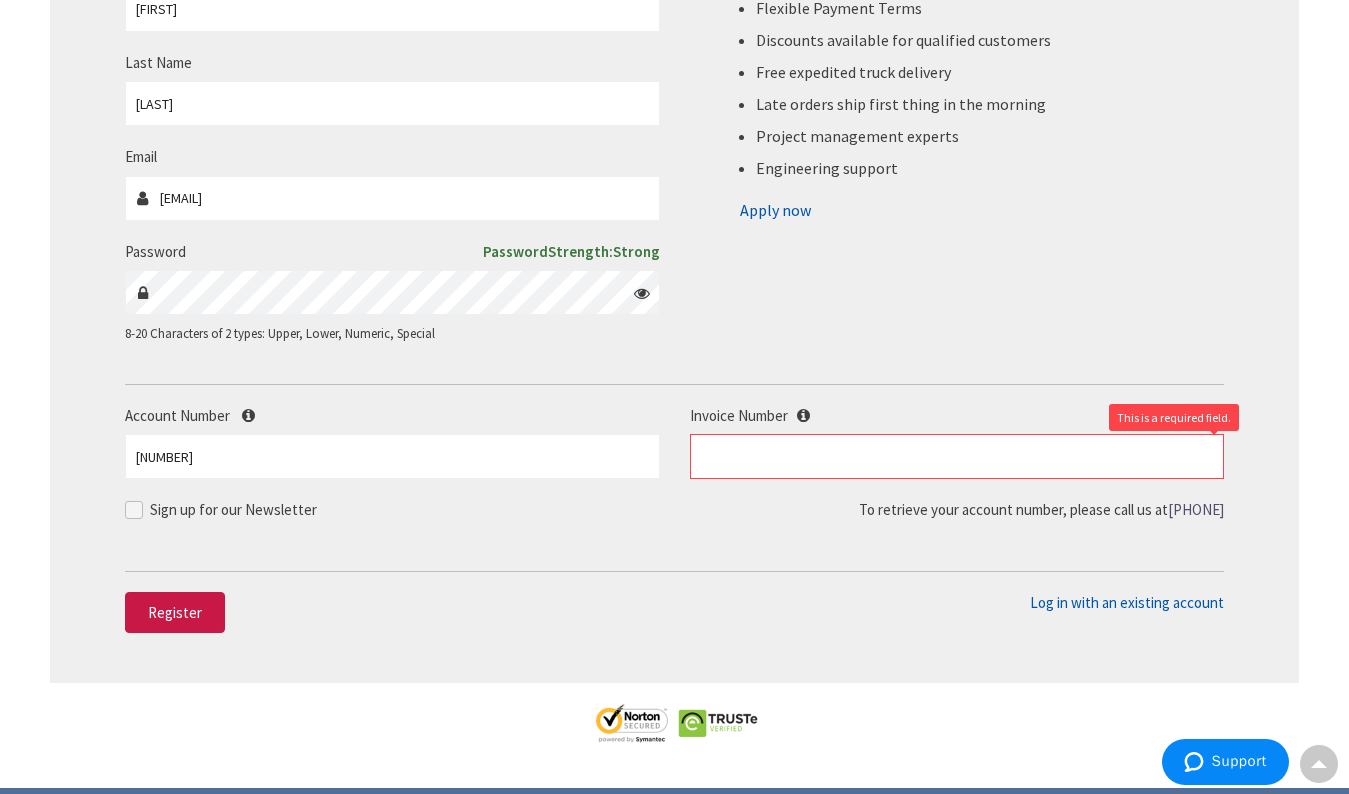 click on "Register
First Name
SUSIE
Last Name
DELGADO
Email
susie@iceheatingandcooling.com
Password
Password  Strong" at bounding box center [674, 266] 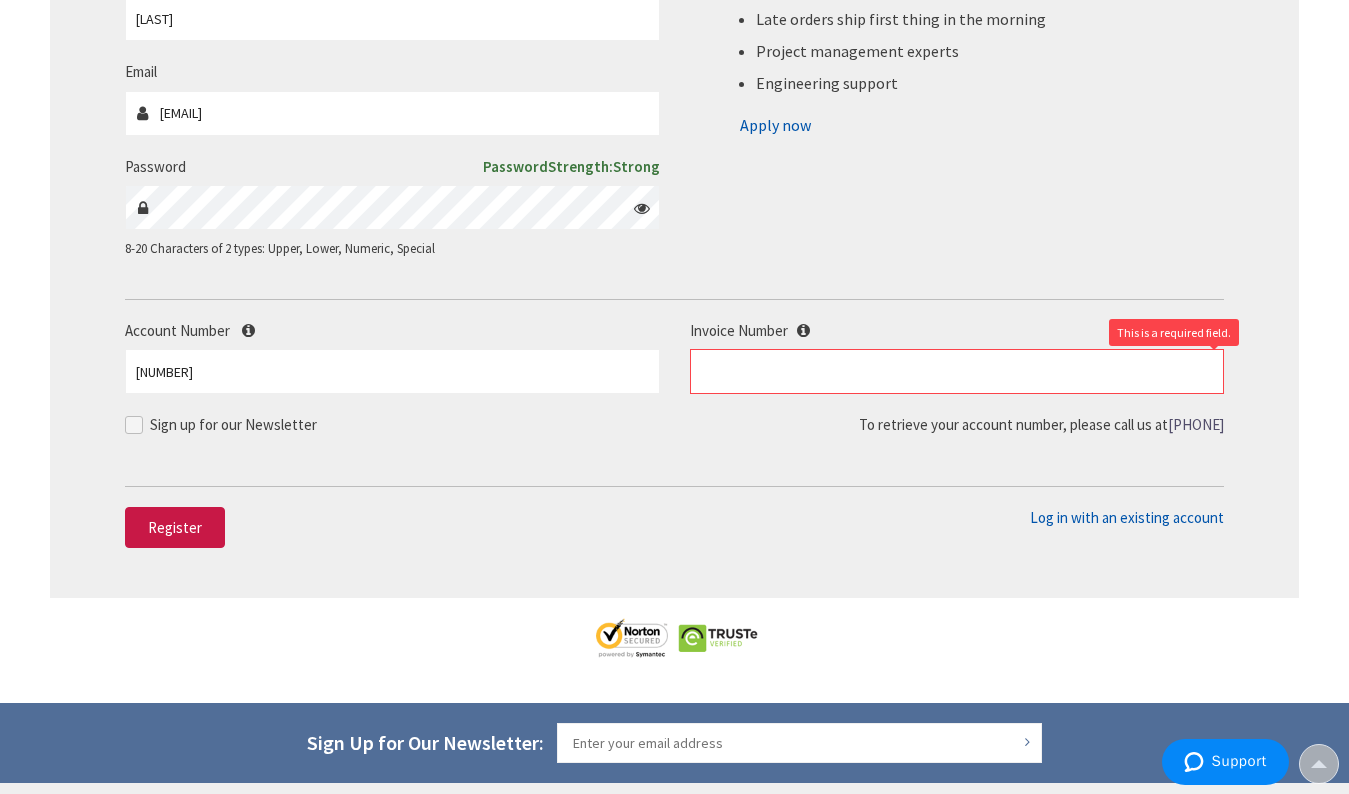 scroll, scrollTop: 500, scrollLeft: 0, axis: vertical 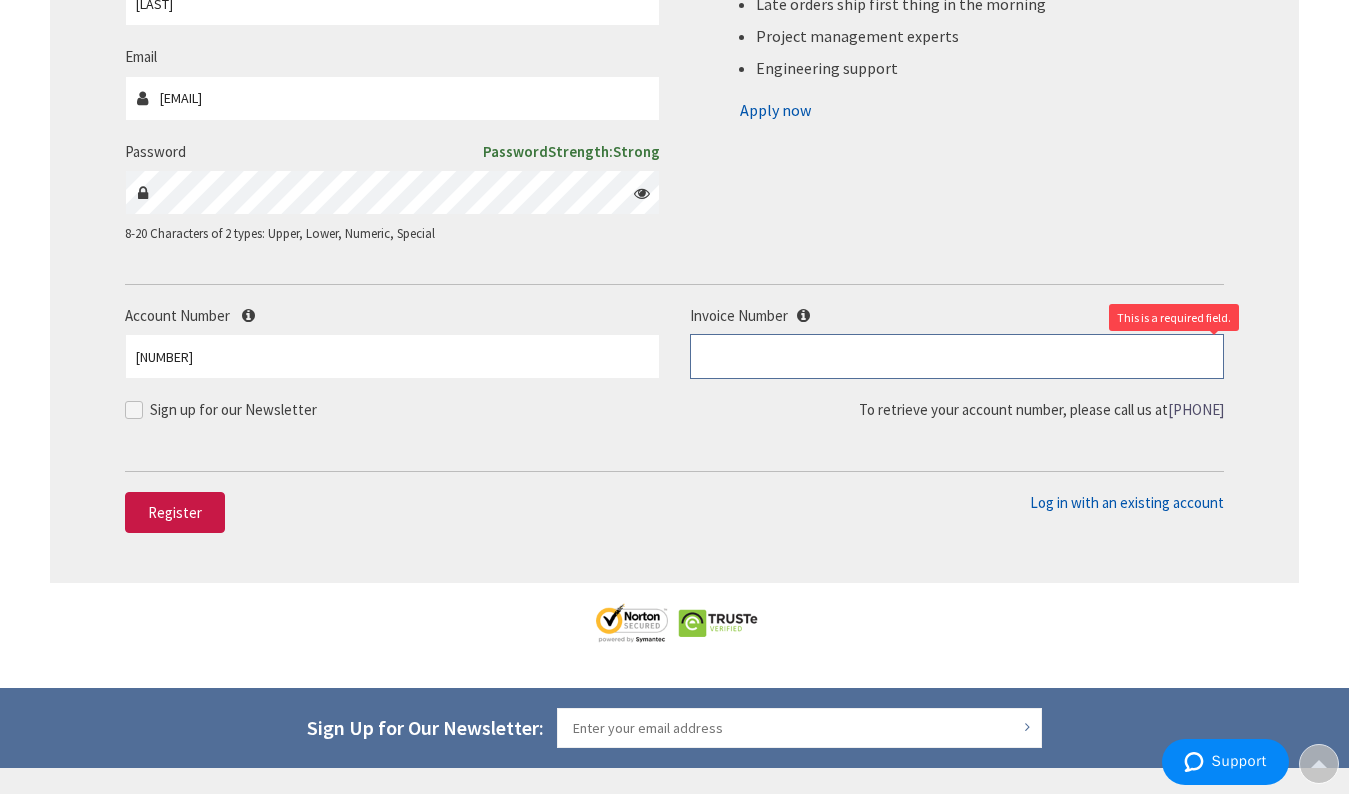 click at bounding box center (957, 356) 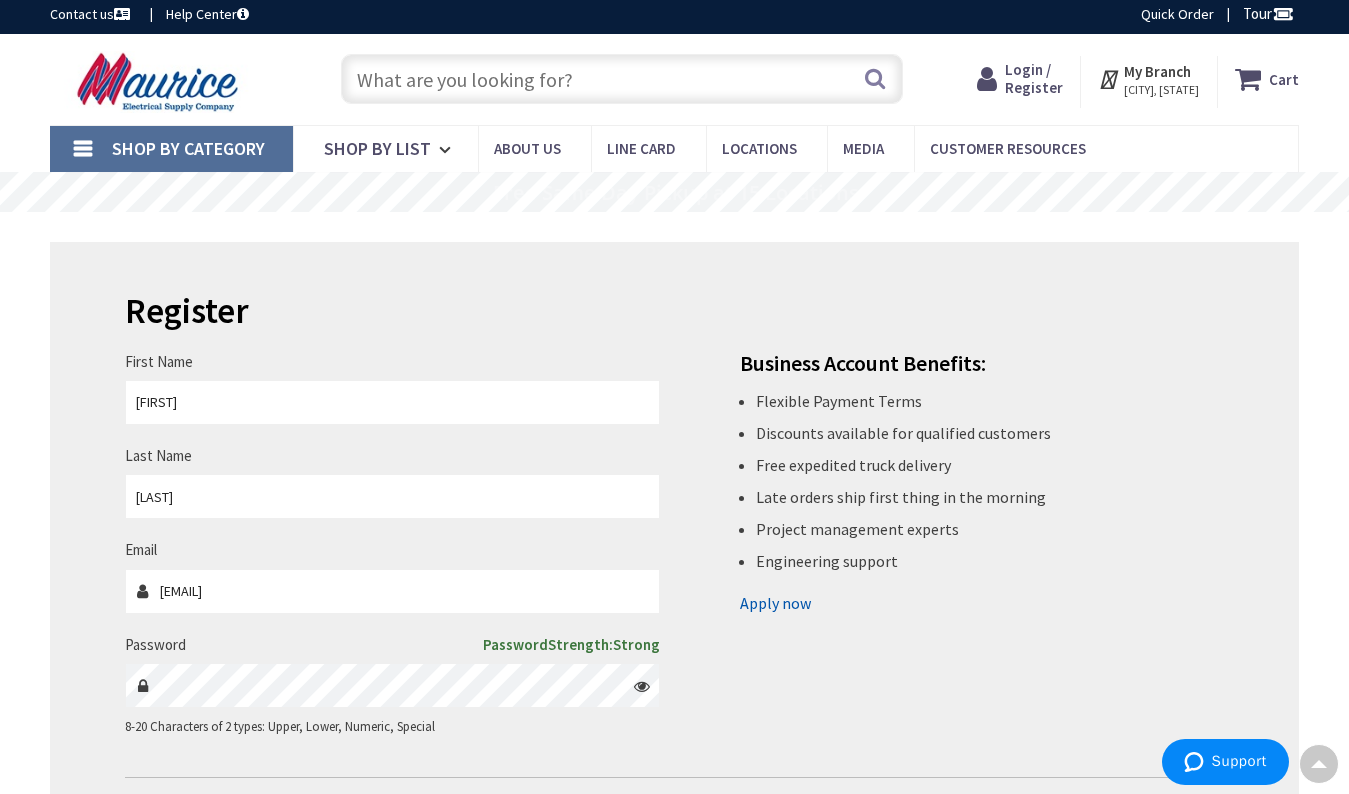 scroll, scrollTop: 0, scrollLeft: 0, axis: both 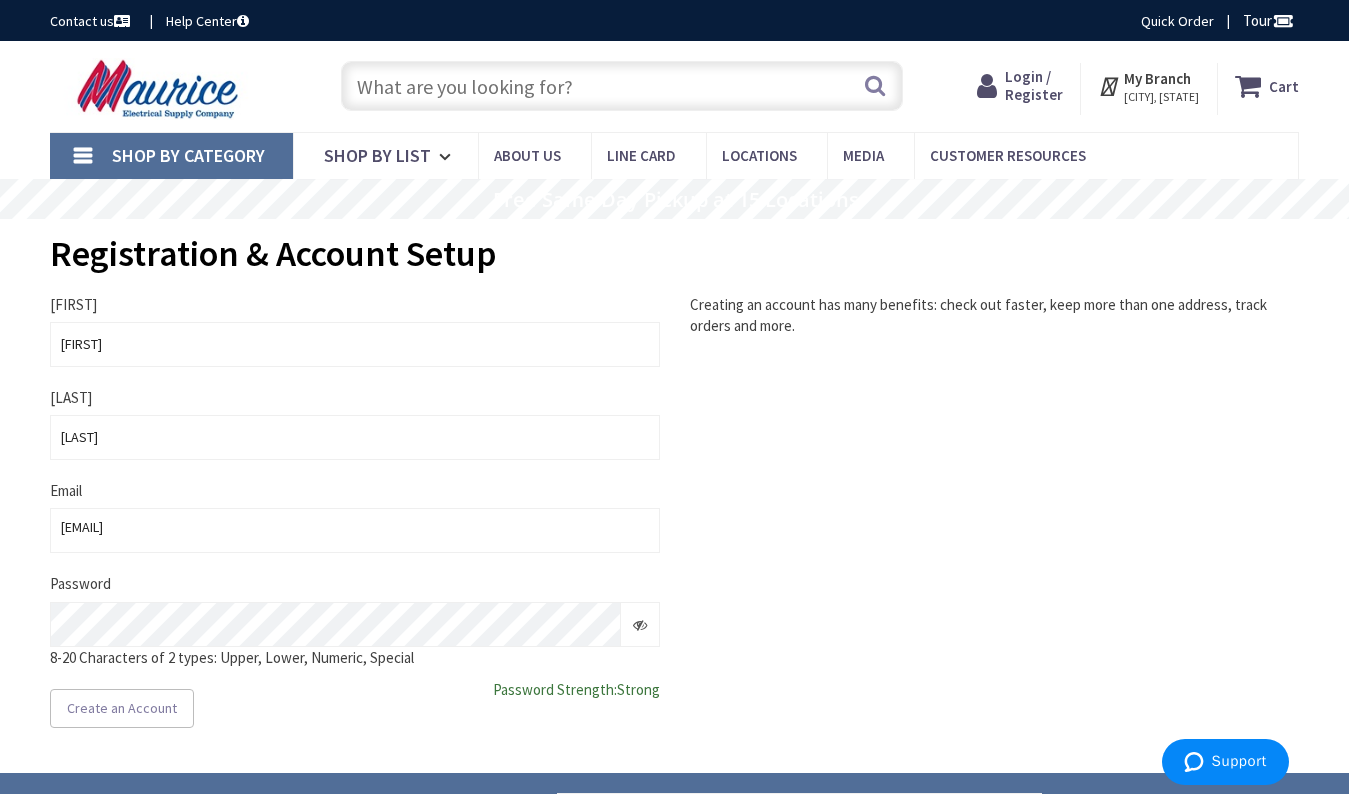 click at bounding box center [640, 625] 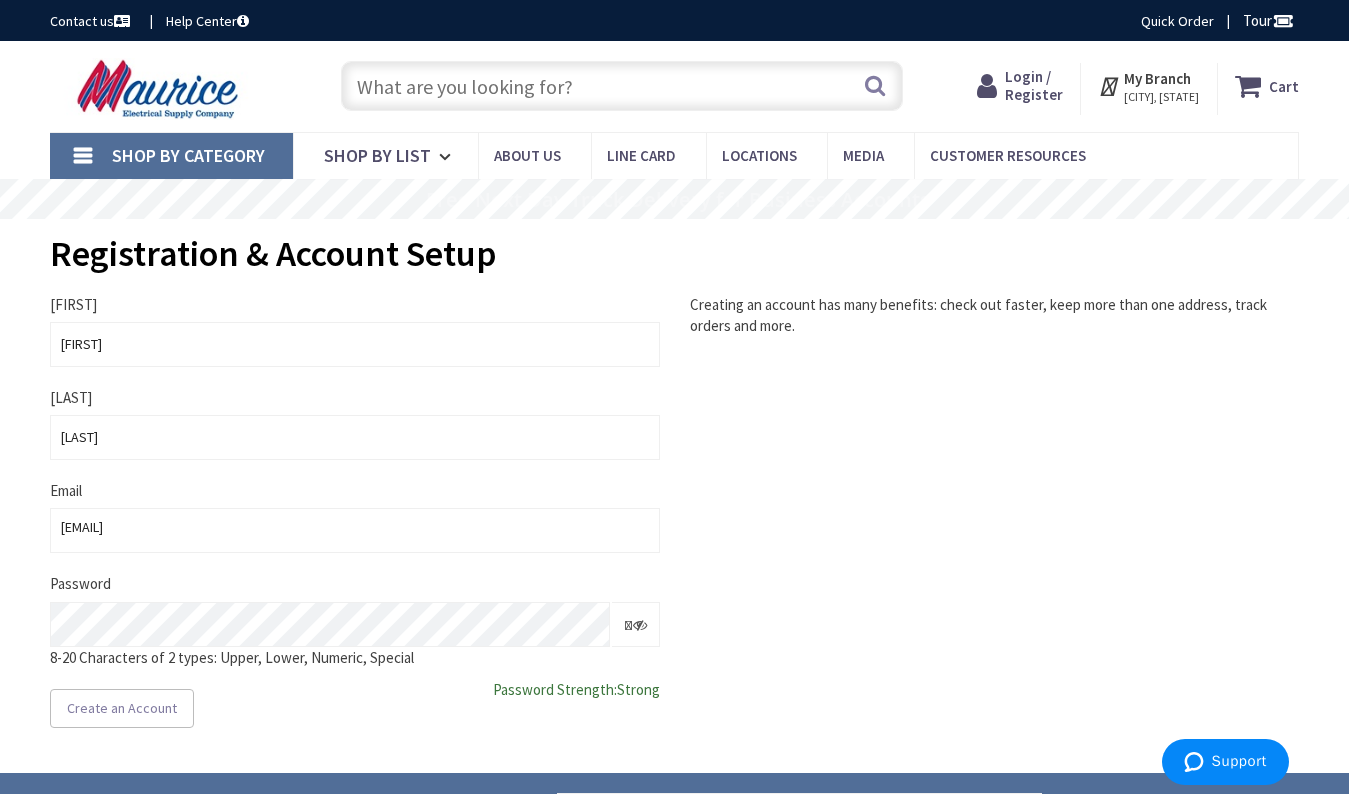 type 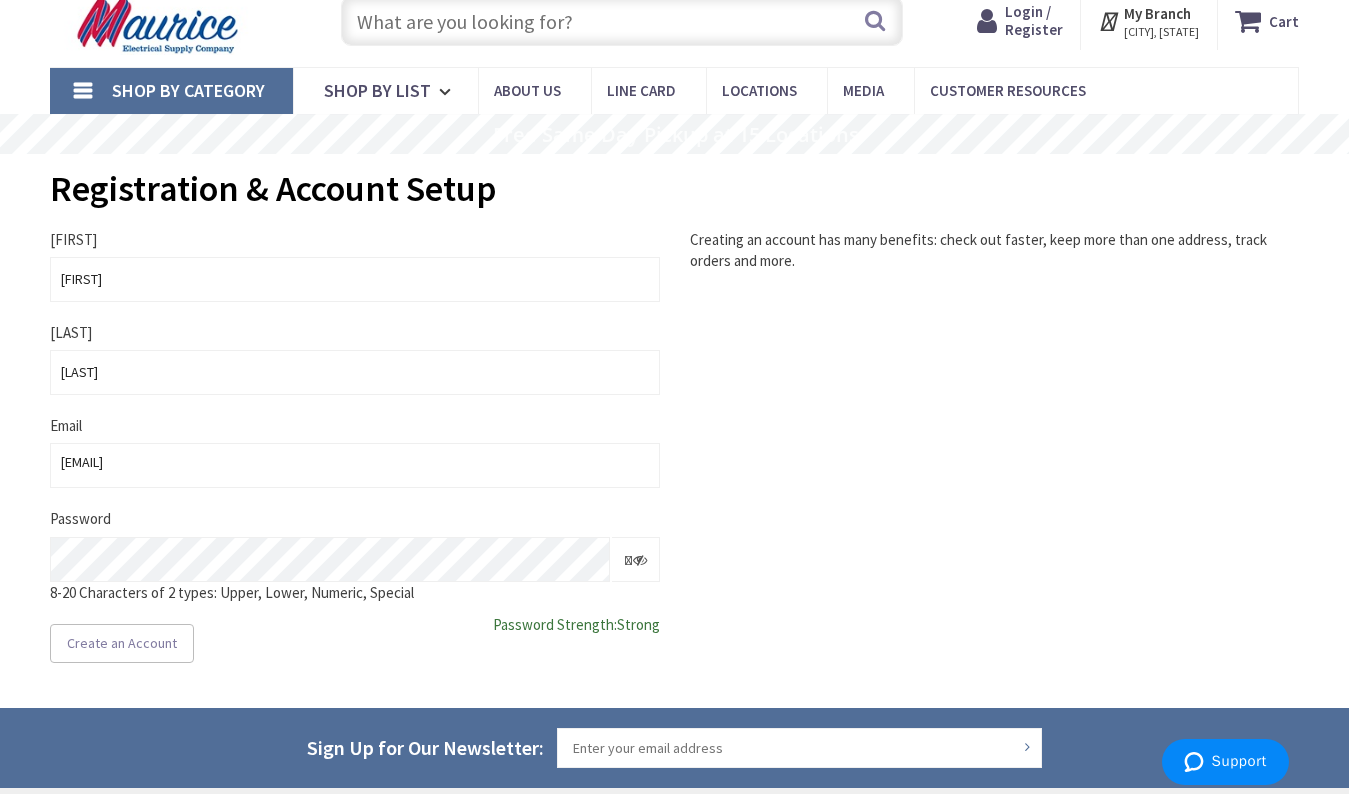 scroll, scrollTop: 100, scrollLeft: 0, axis: vertical 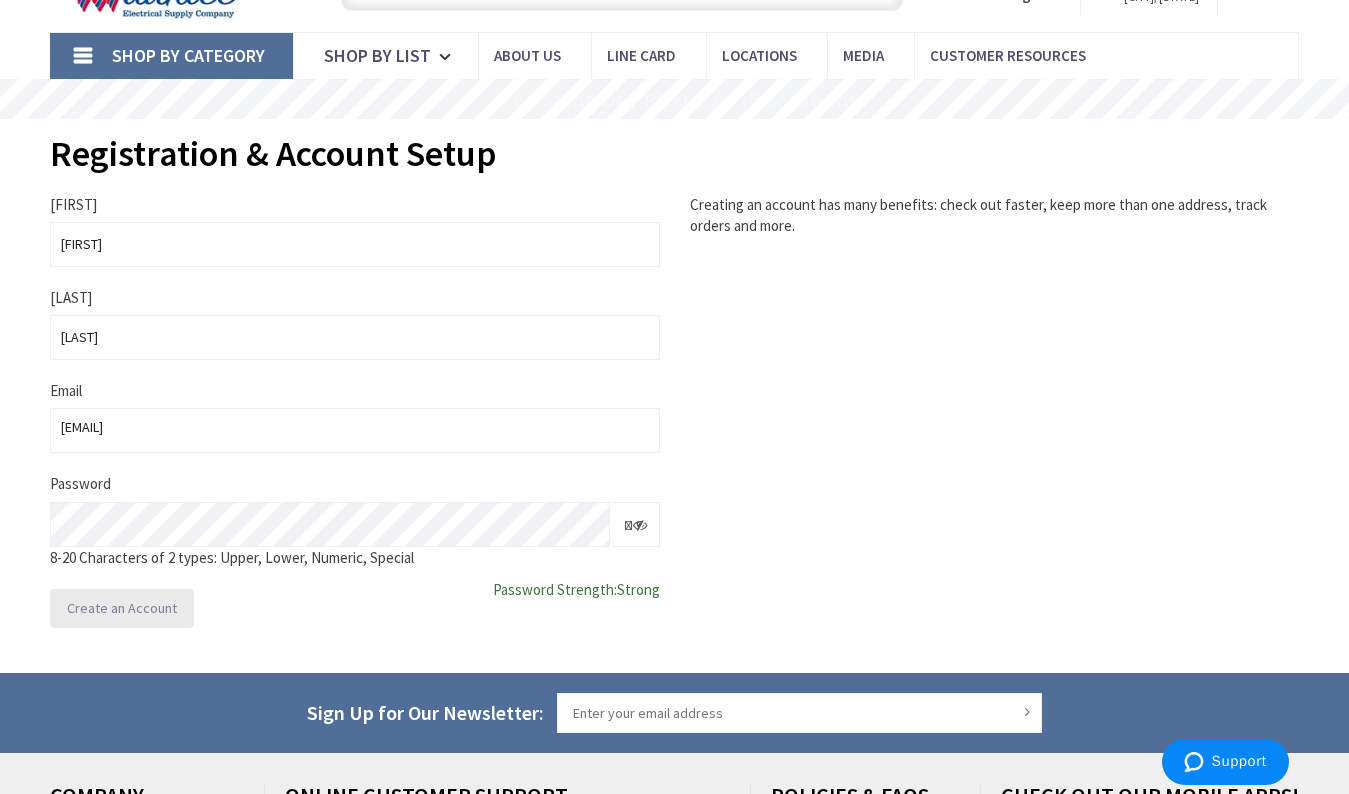 click on "Create an Account" at bounding box center [122, 608] 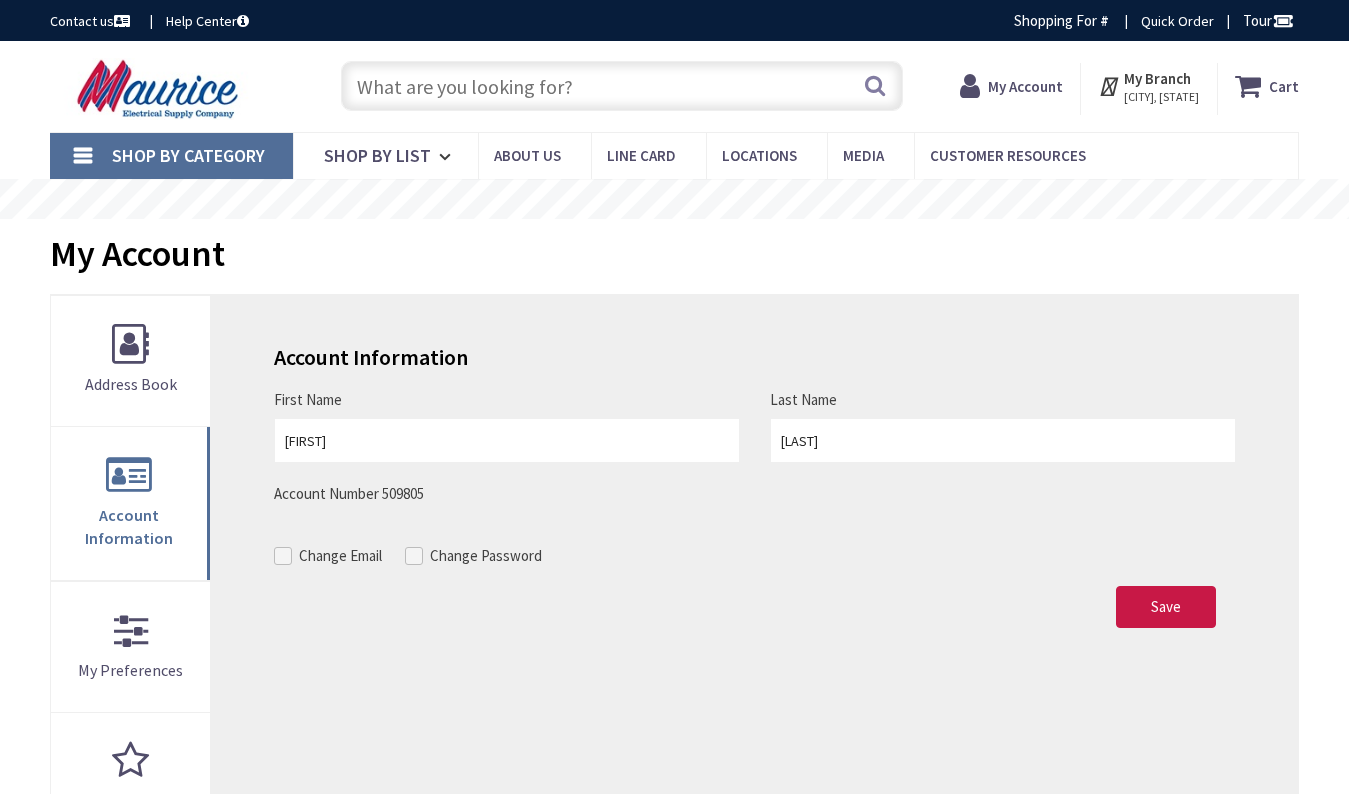 scroll, scrollTop: 0, scrollLeft: 0, axis: both 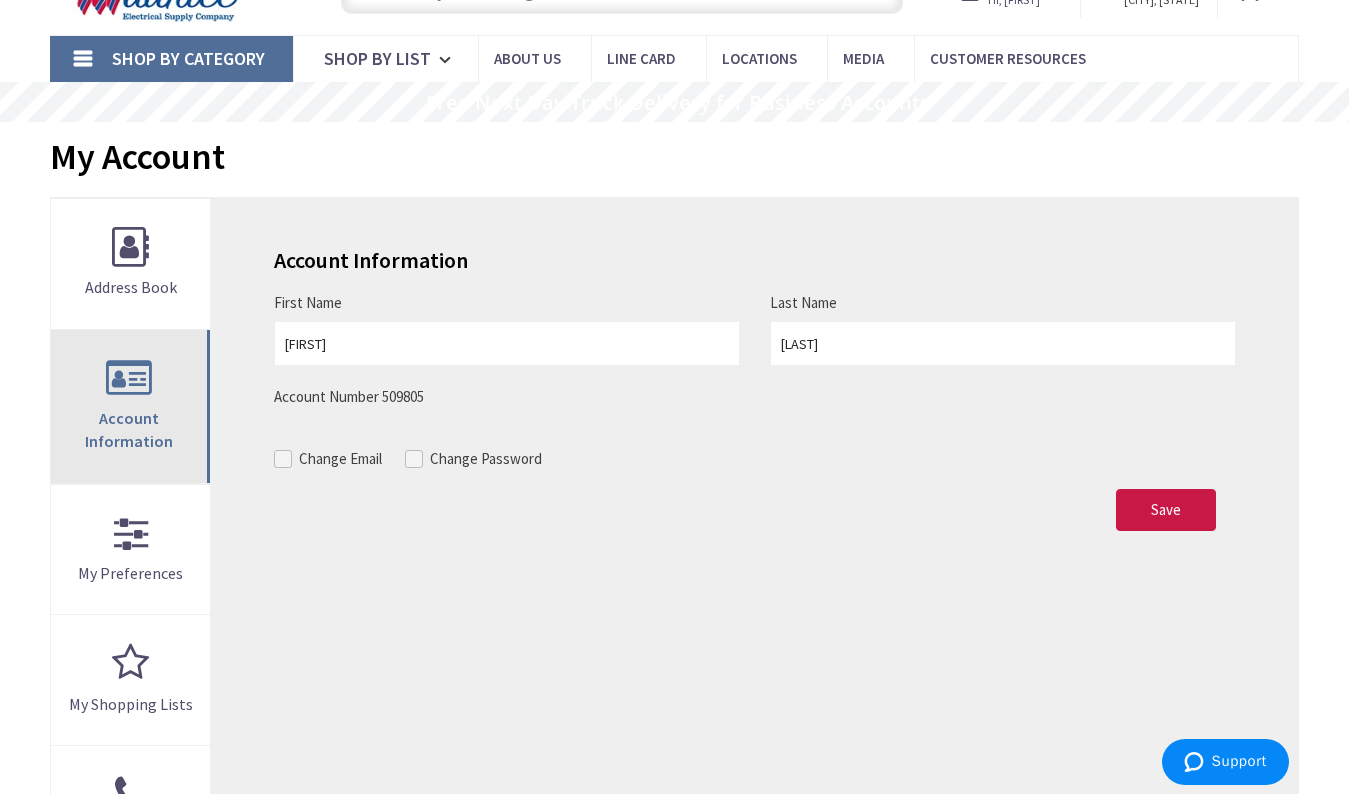 click on "Account Information" at bounding box center [130, 406] 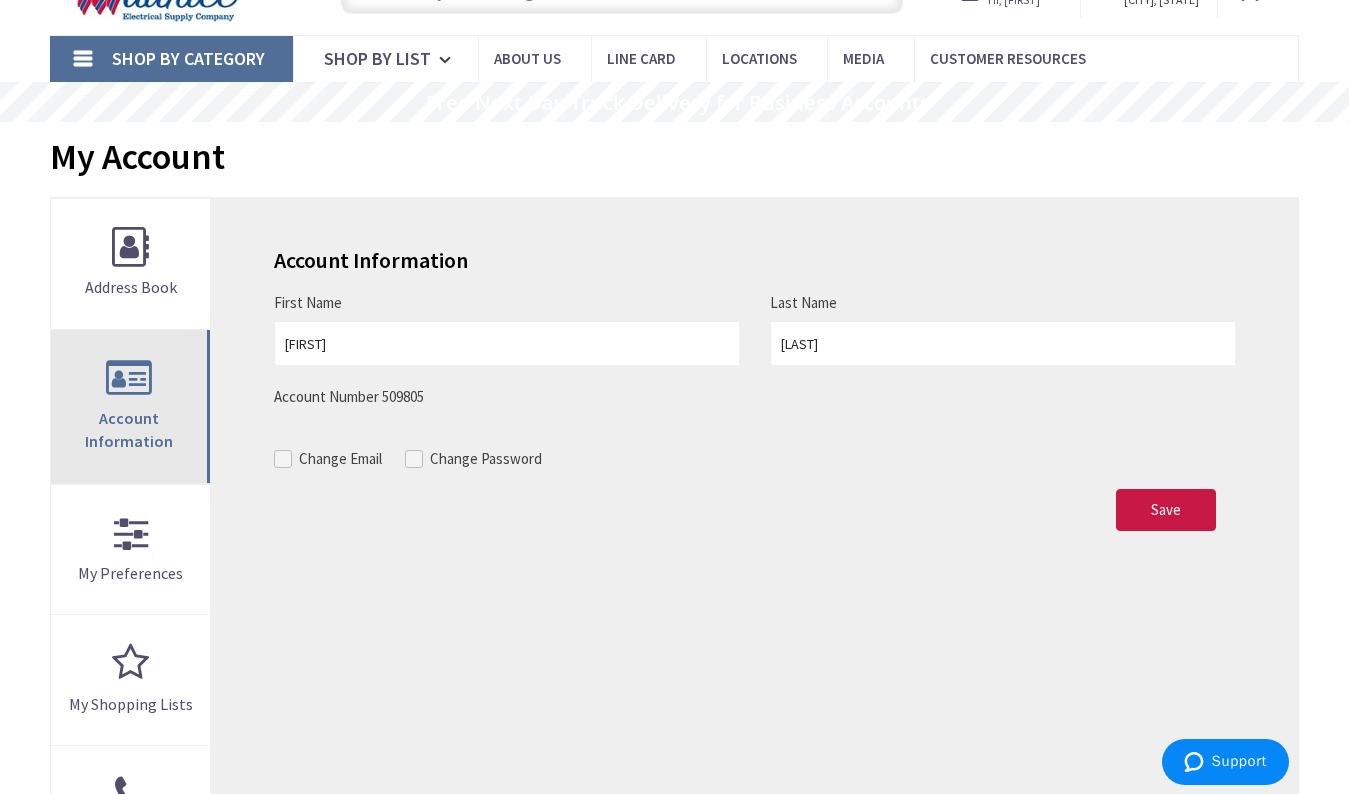 scroll, scrollTop: 0, scrollLeft: 0, axis: both 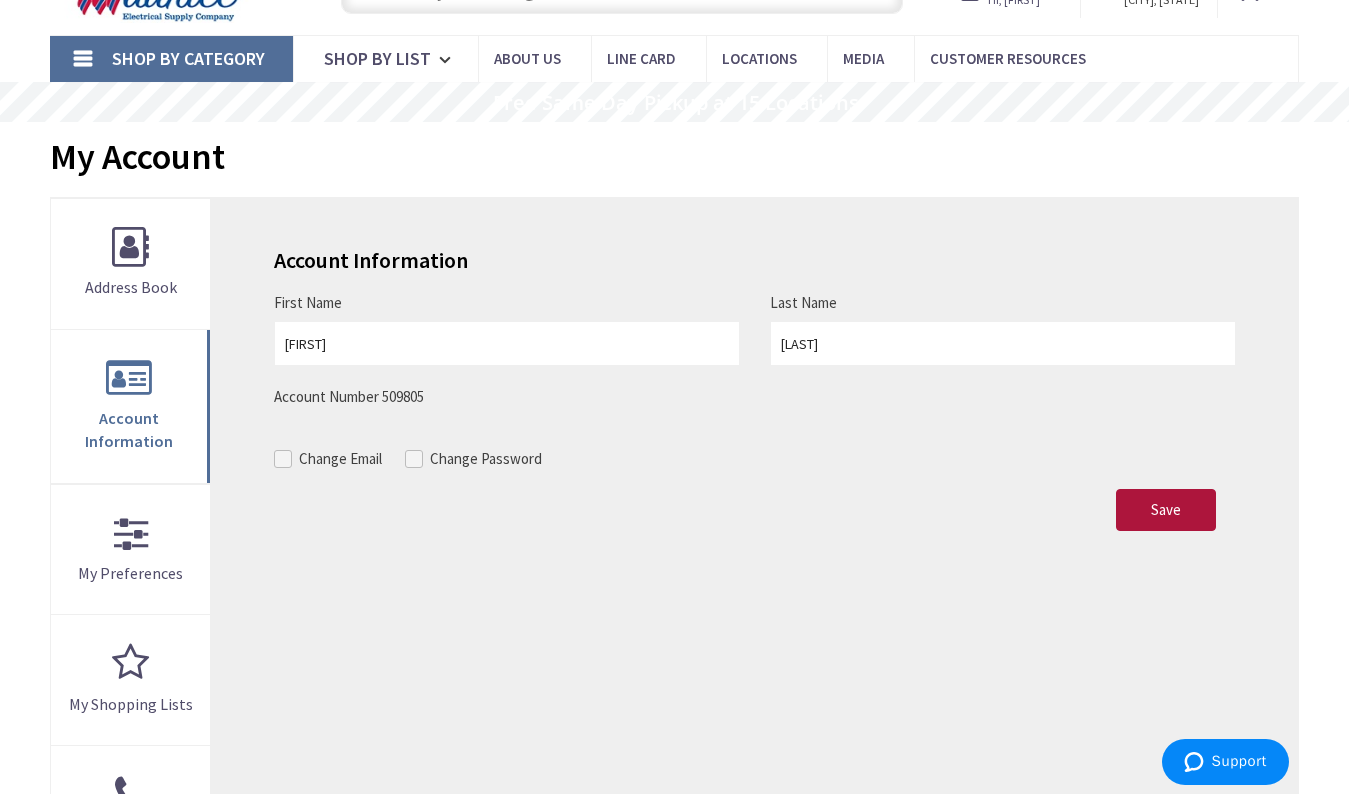 click on "Save" at bounding box center [1166, 510] 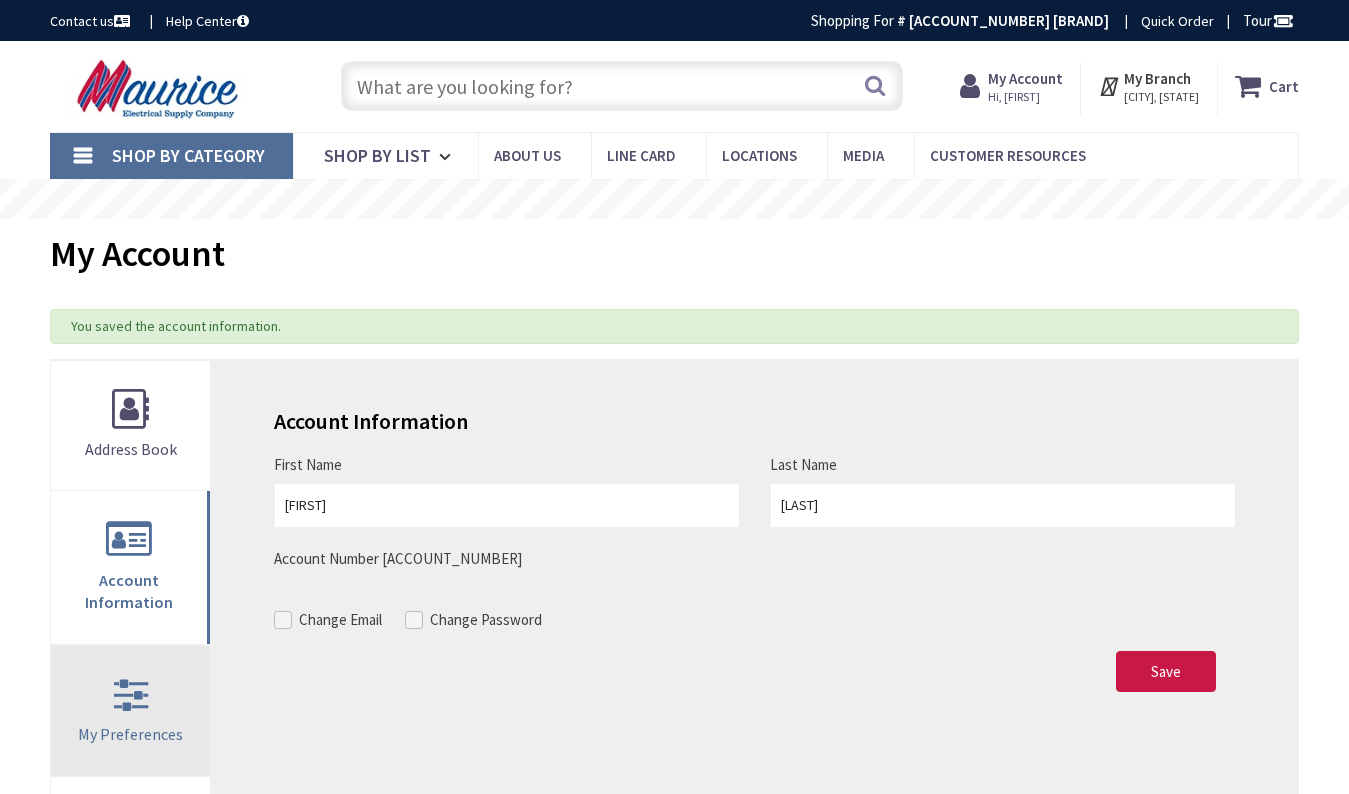 scroll, scrollTop: 0, scrollLeft: 0, axis: both 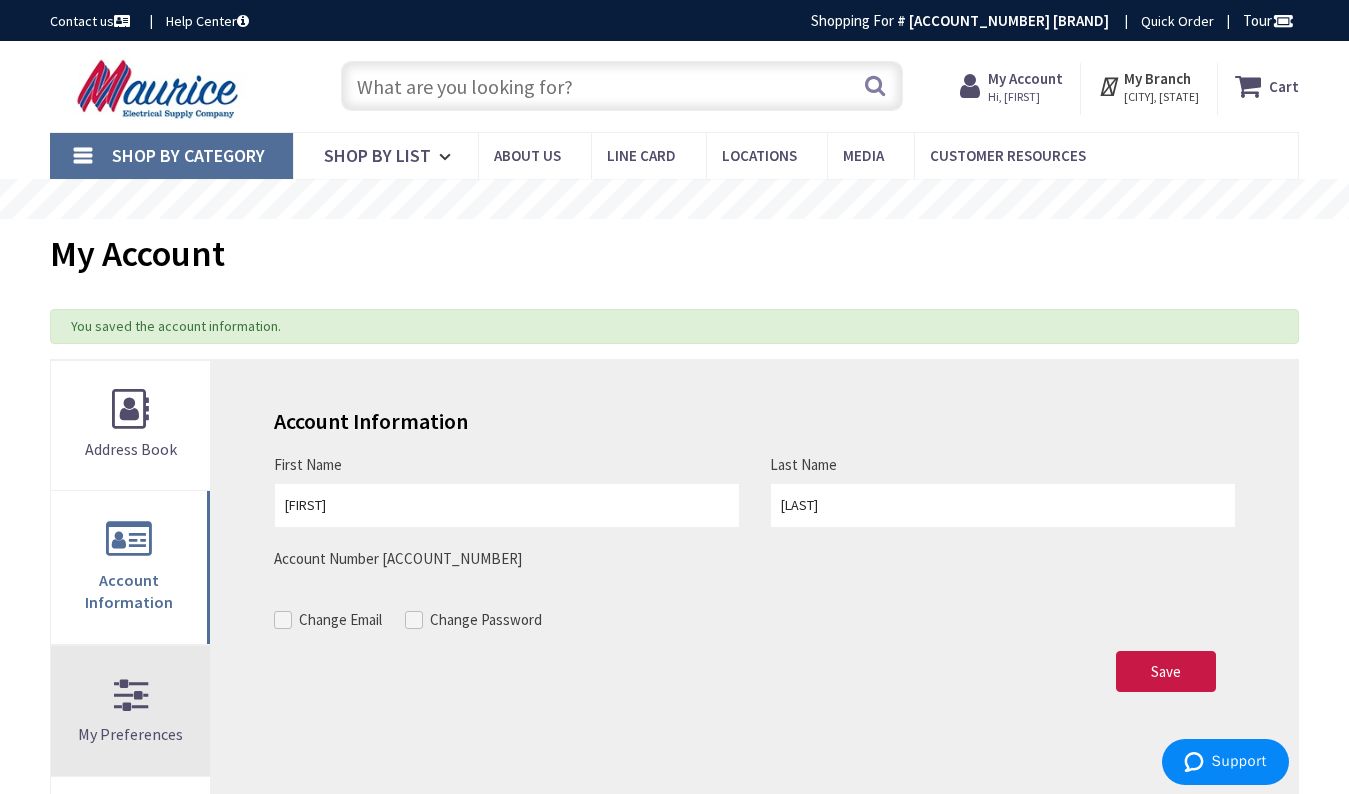 click on "My Preferences" at bounding box center [130, 711] 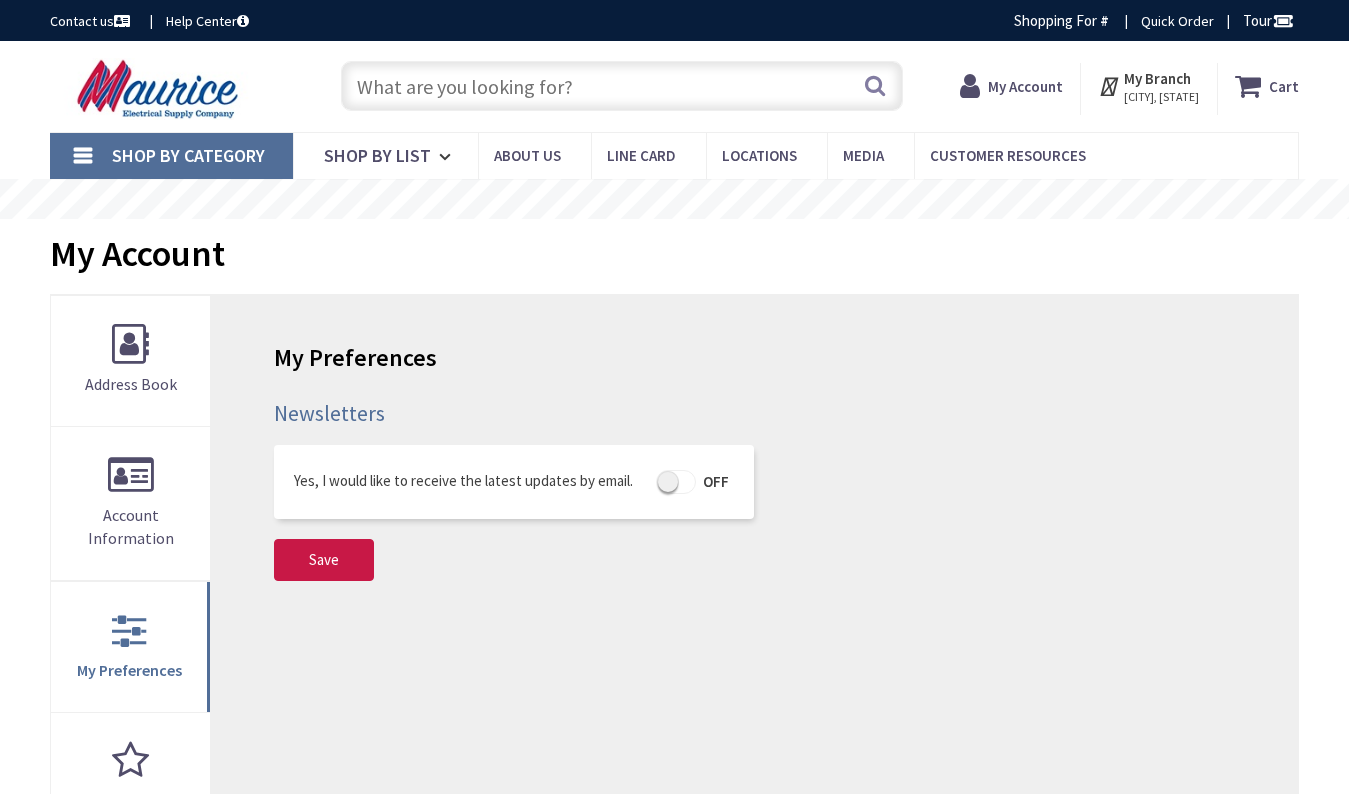 scroll, scrollTop: 100, scrollLeft: 0, axis: vertical 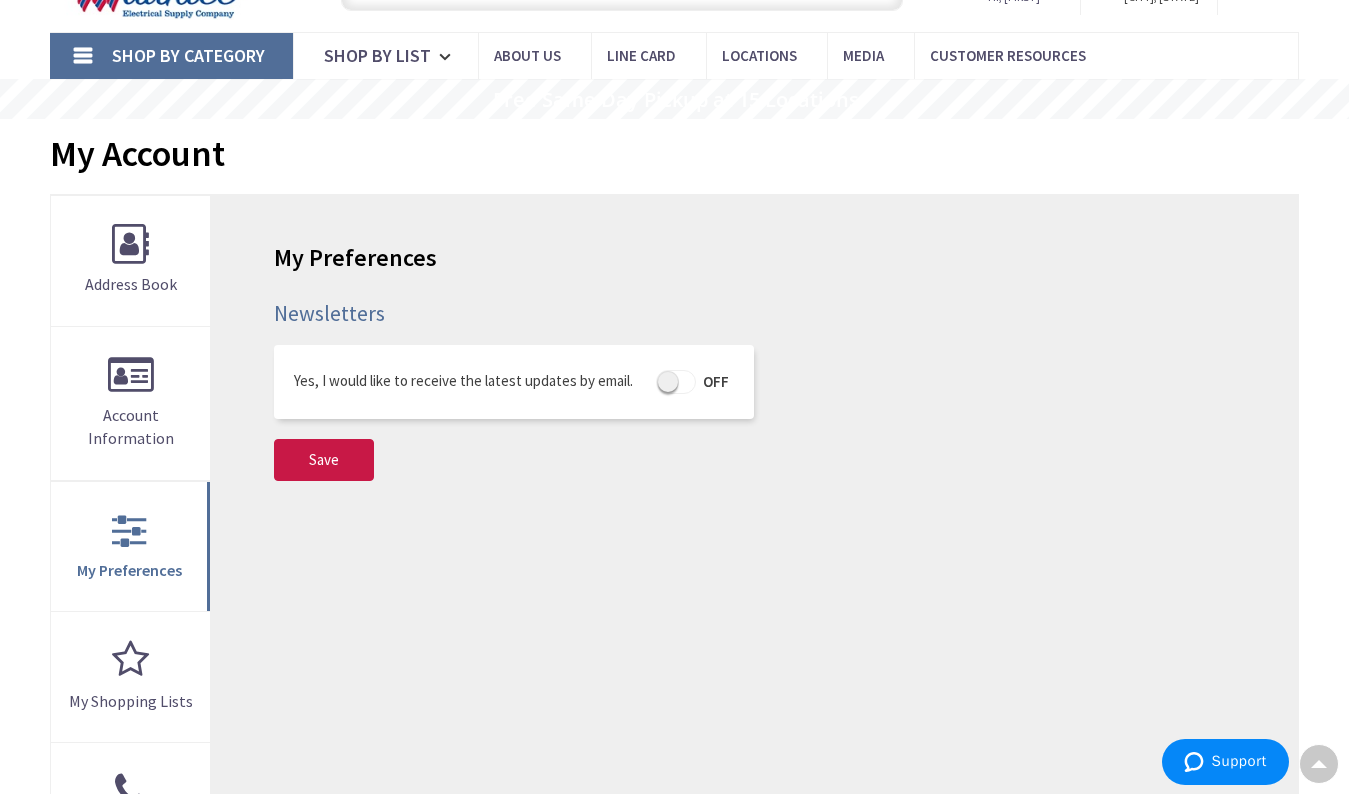 click at bounding box center [676, 382] 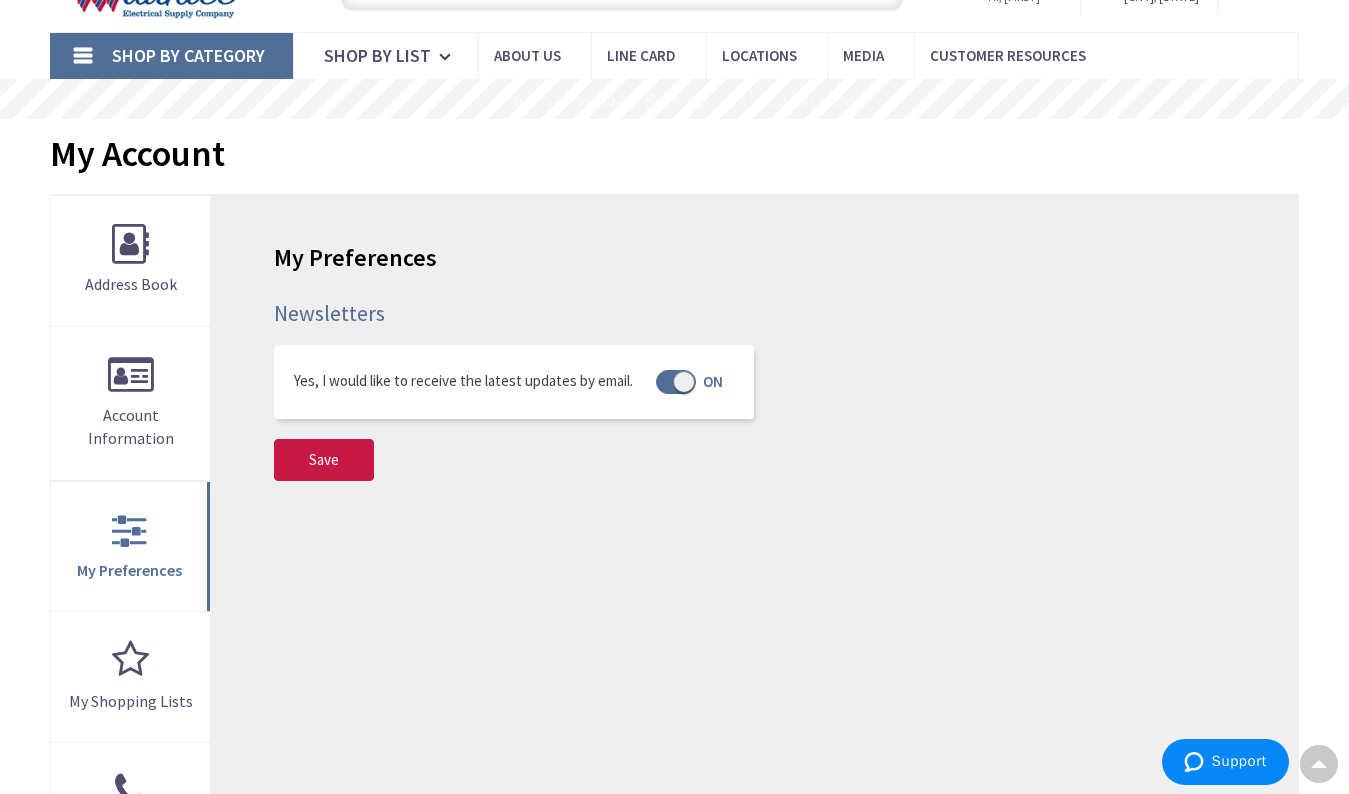 click at bounding box center (676, 382) 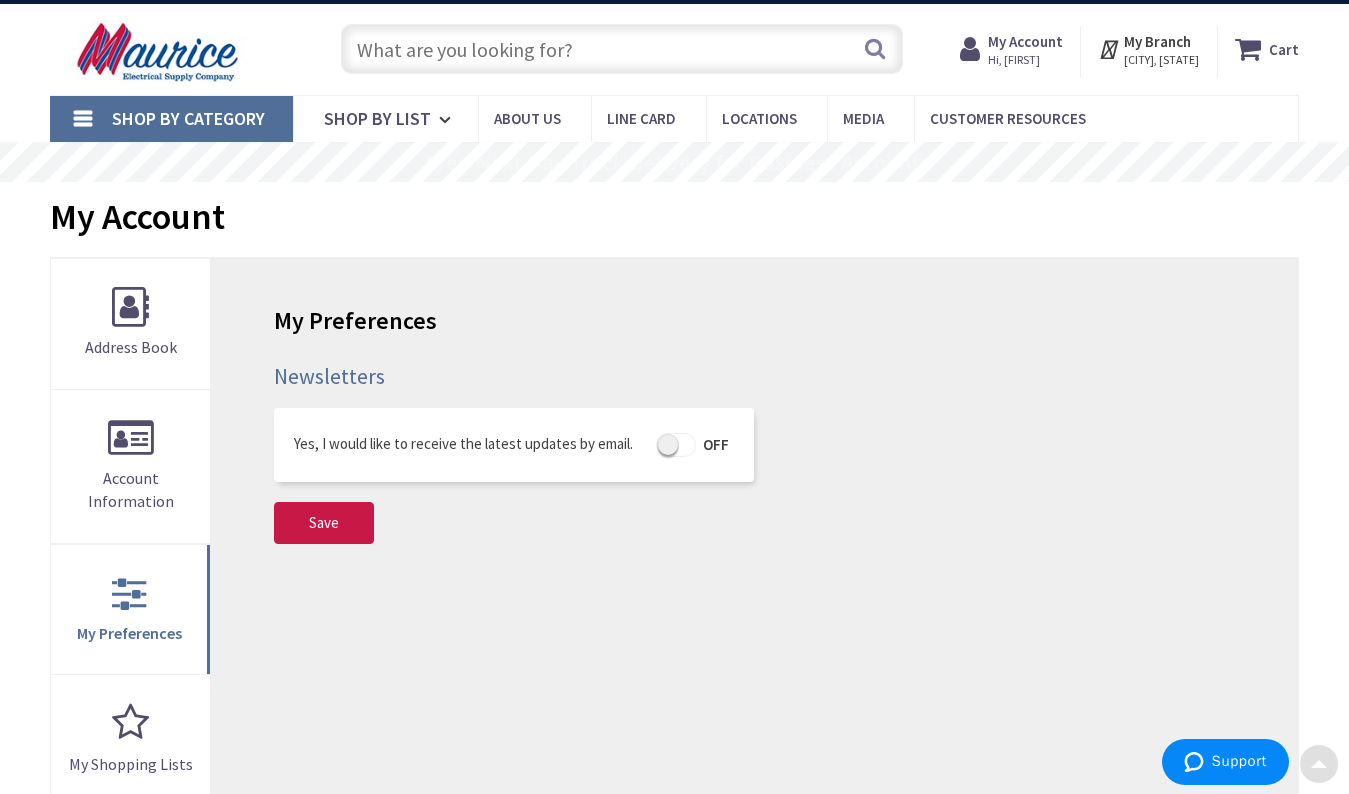 scroll, scrollTop: 0, scrollLeft: 0, axis: both 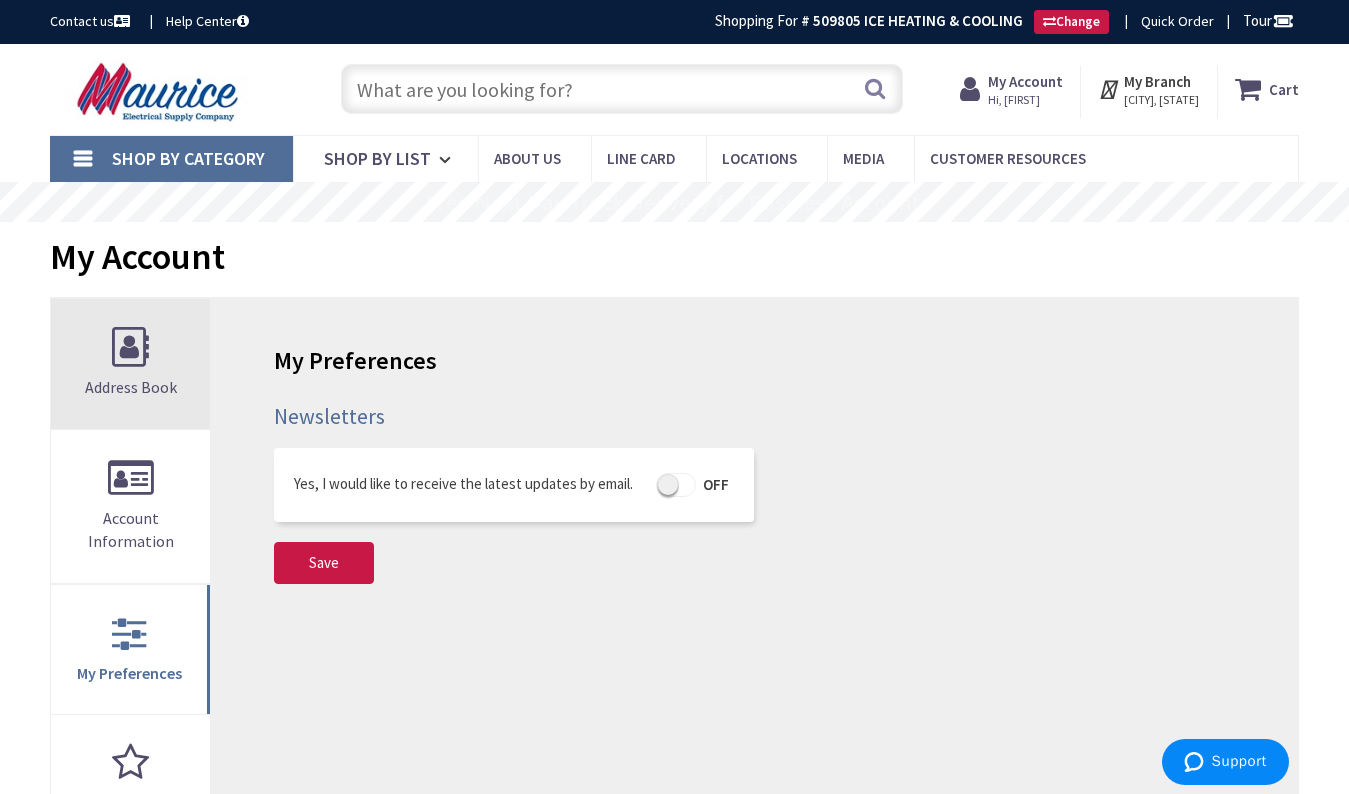 click on "Address Book" at bounding box center (130, 364) 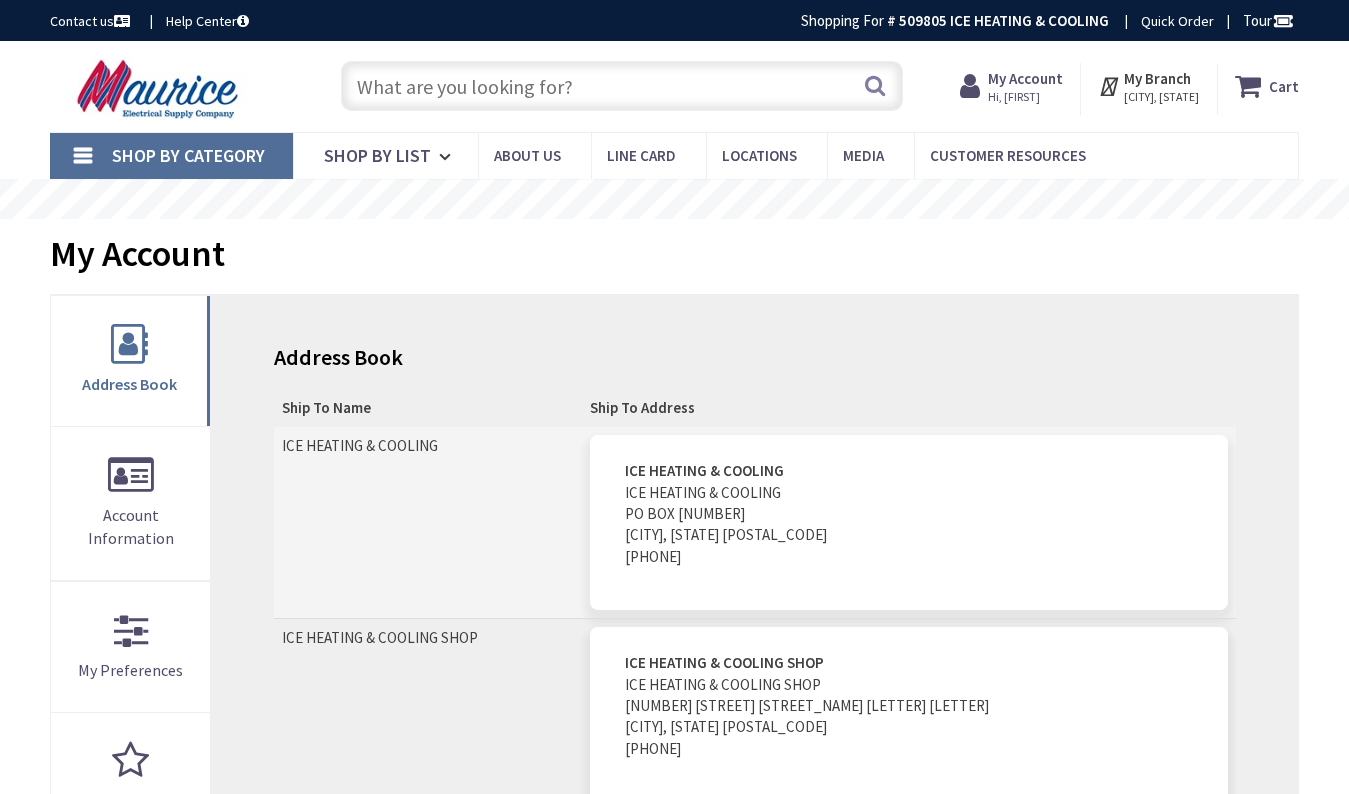 scroll, scrollTop: 0, scrollLeft: 0, axis: both 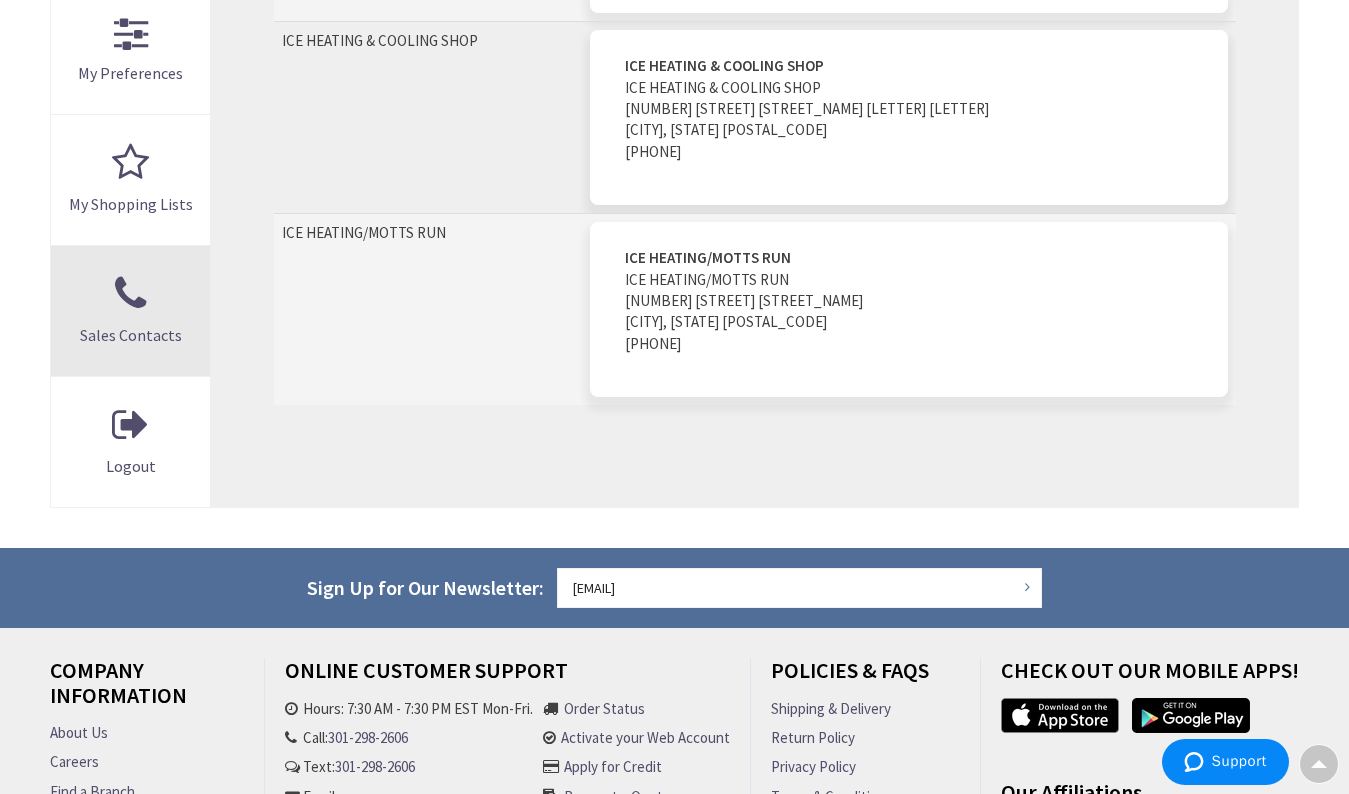 click on "Sales Contacts" at bounding box center [130, 311] 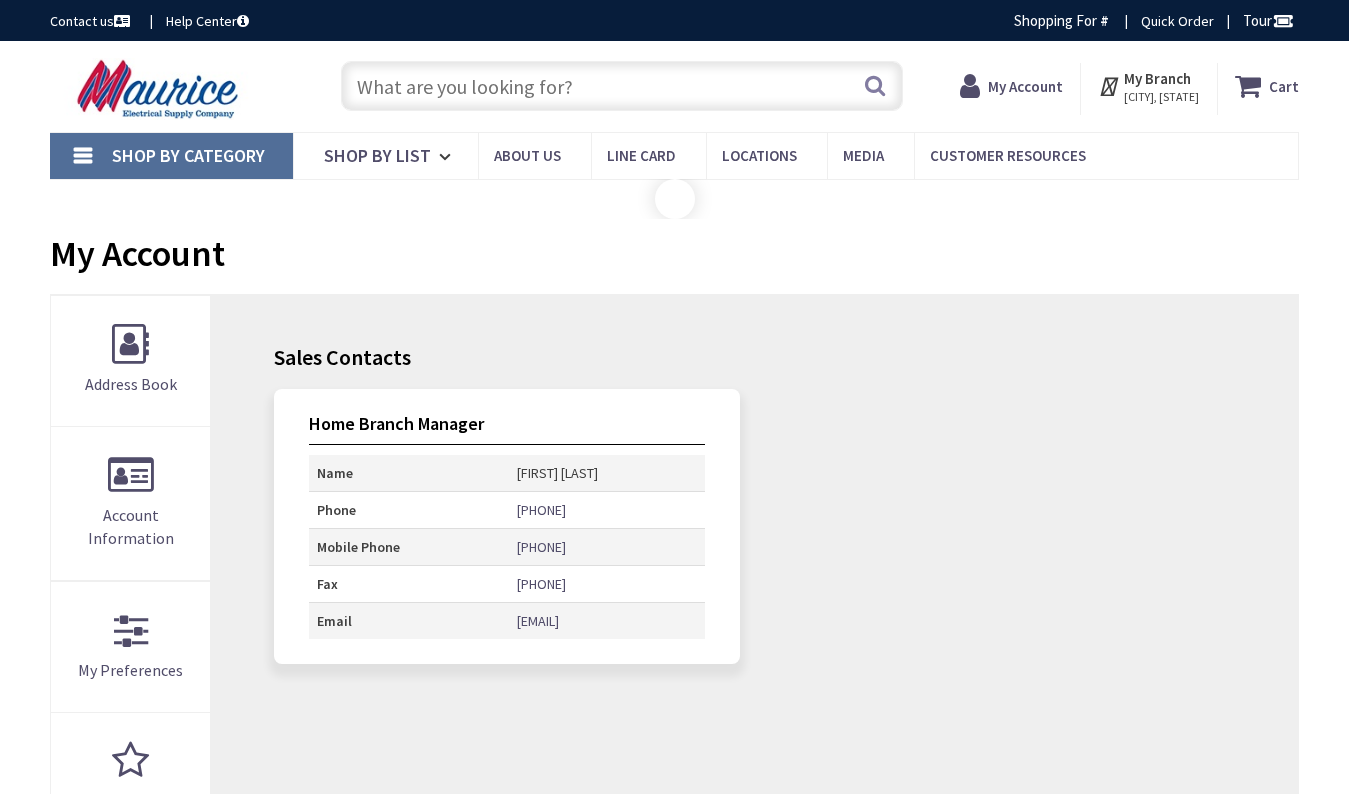 scroll, scrollTop: 0, scrollLeft: 0, axis: both 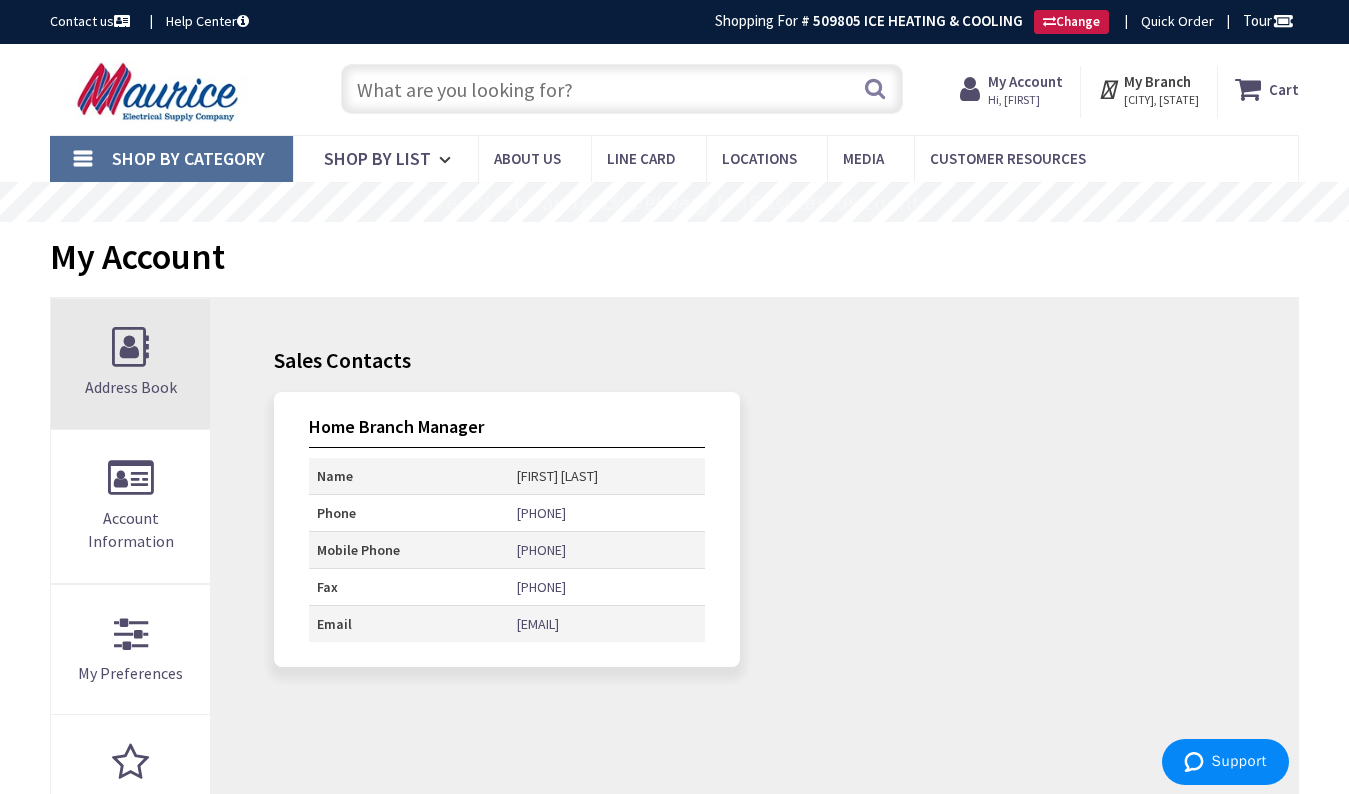 click on "Address Book" at bounding box center (130, 364) 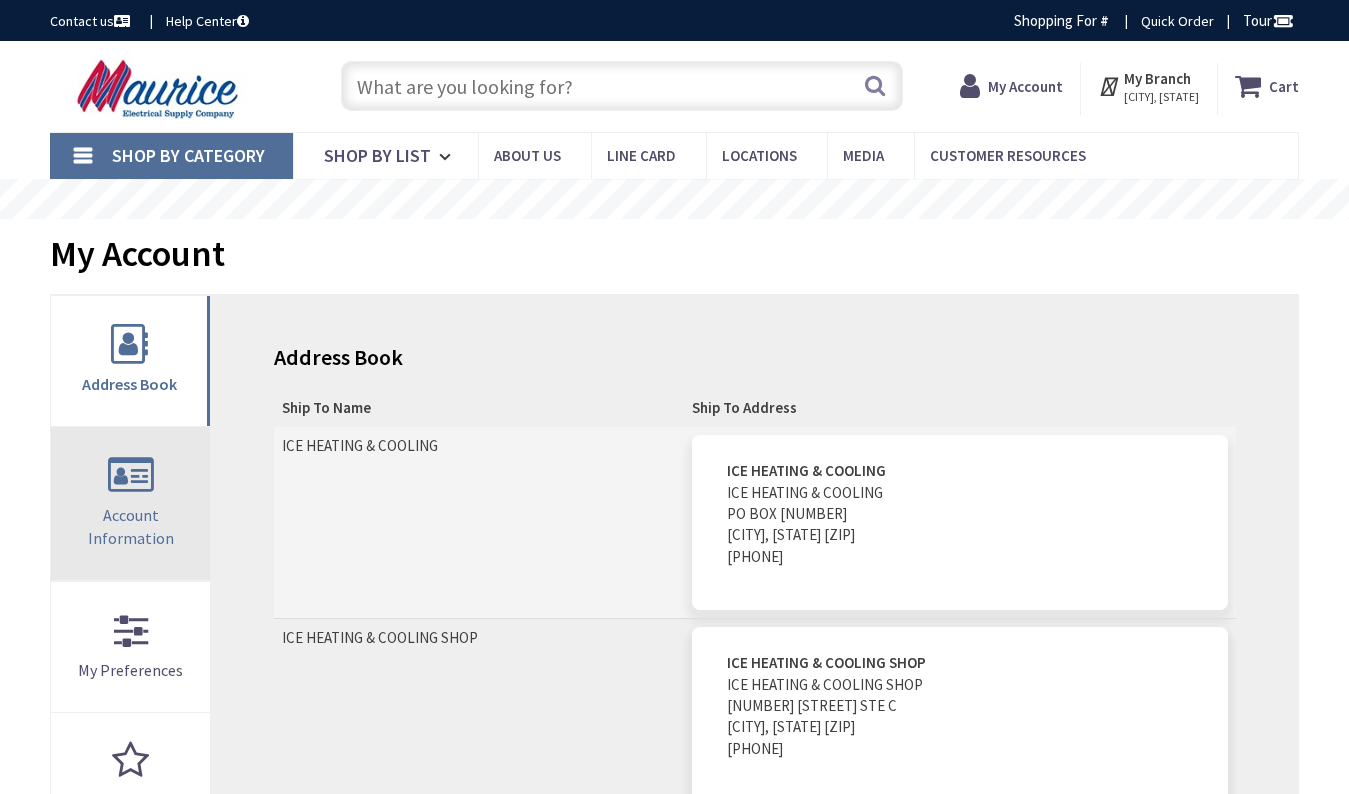 scroll, scrollTop: 0, scrollLeft: 0, axis: both 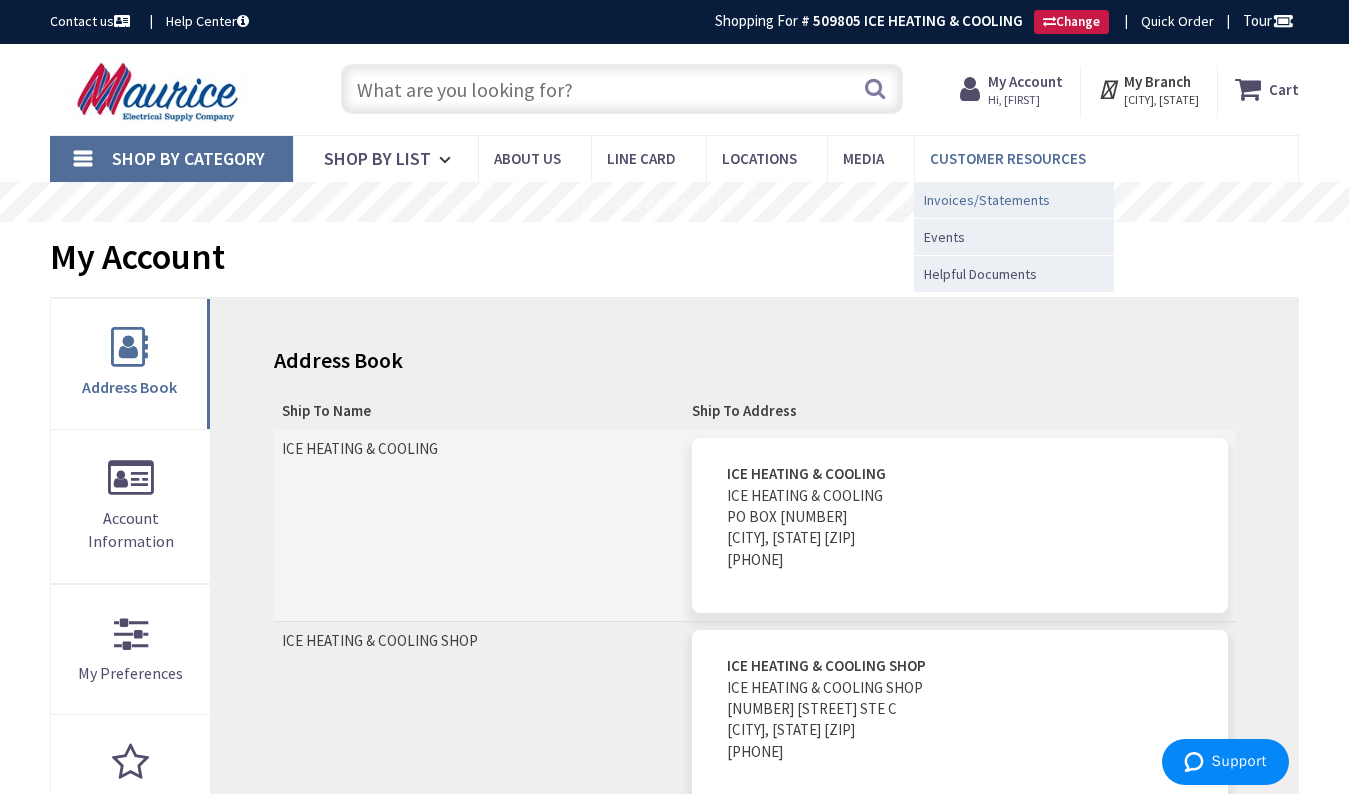 click on "Invoices/Statements" at bounding box center (987, 200) 